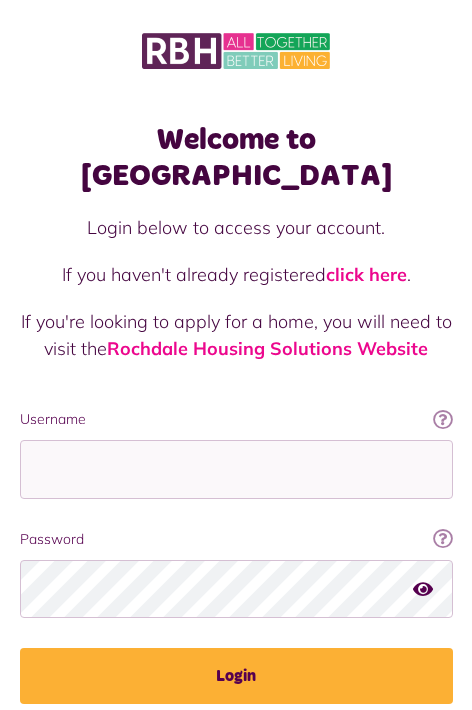 scroll, scrollTop: 0, scrollLeft: 0, axis: both 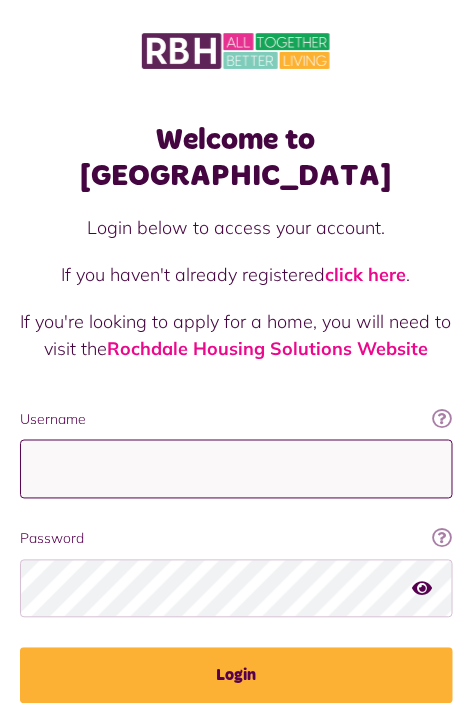 click on "Username" at bounding box center (236, 469) 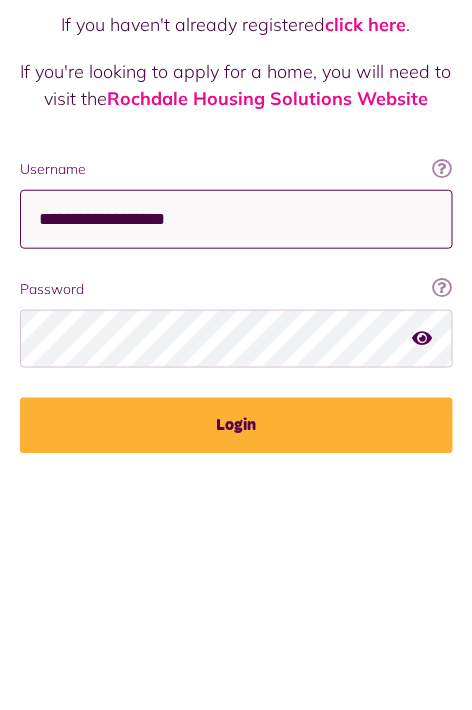 click on "**********" at bounding box center [236, 469] 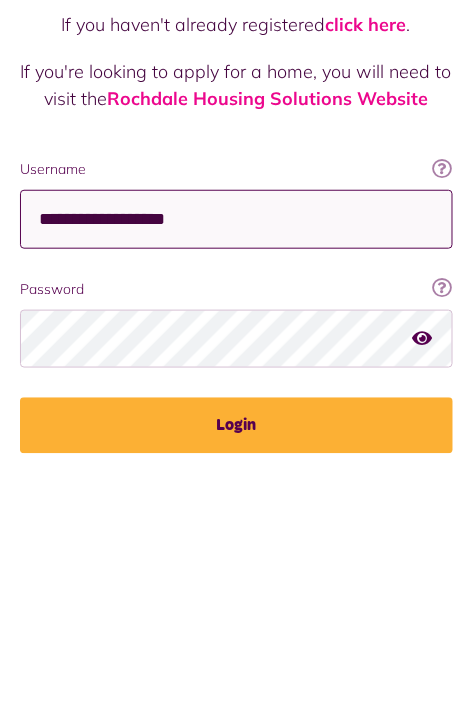 click on "**********" at bounding box center [236, 469] 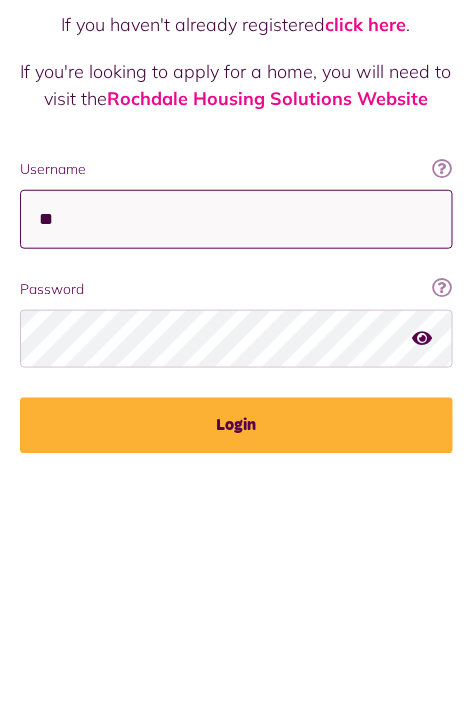 type on "*" 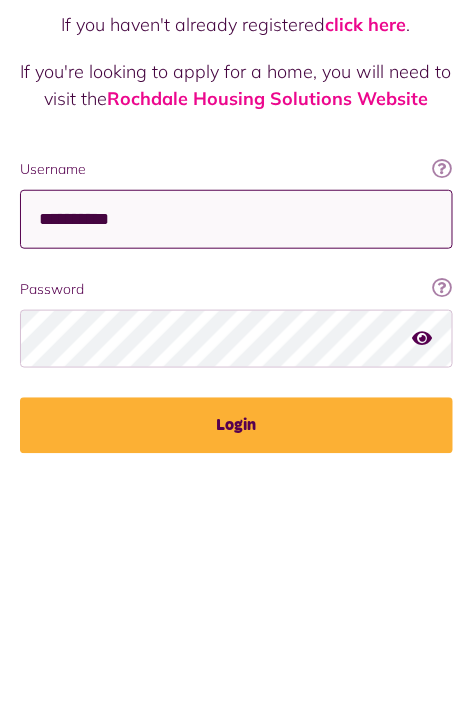 type on "**********" 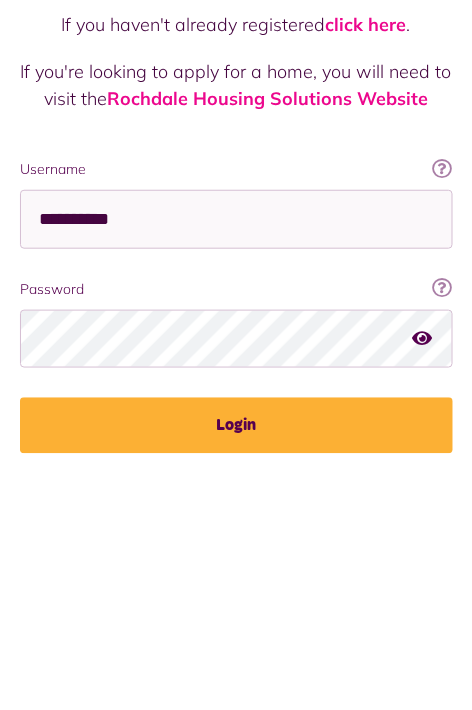 click on "**********" at bounding box center (236, 556) 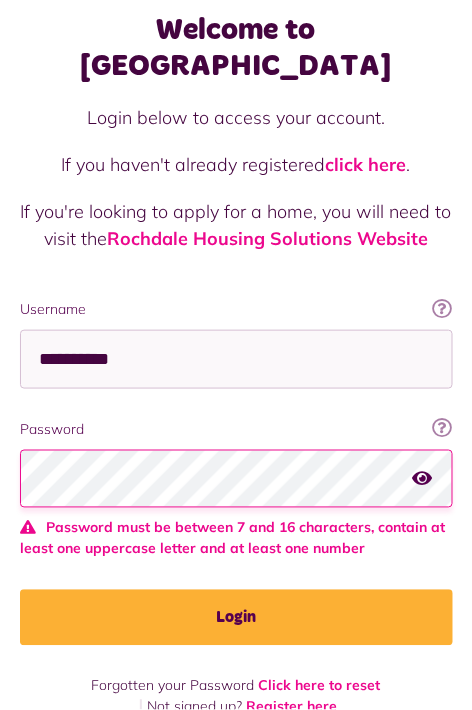 scroll, scrollTop: 111, scrollLeft: 0, axis: vertical 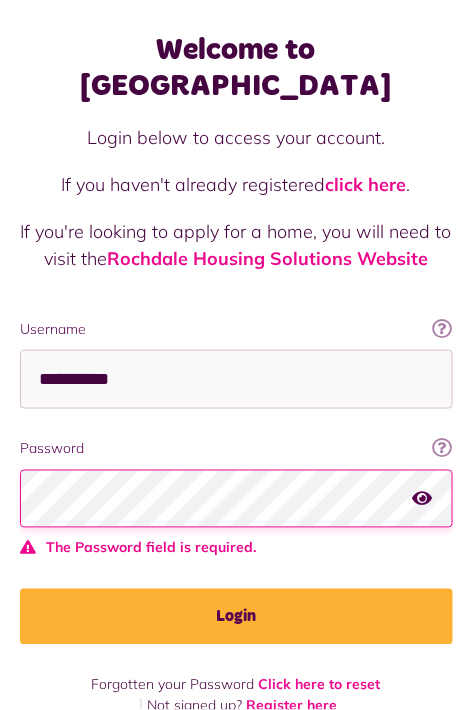 click on "Click here to reset" at bounding box center [320, 685] 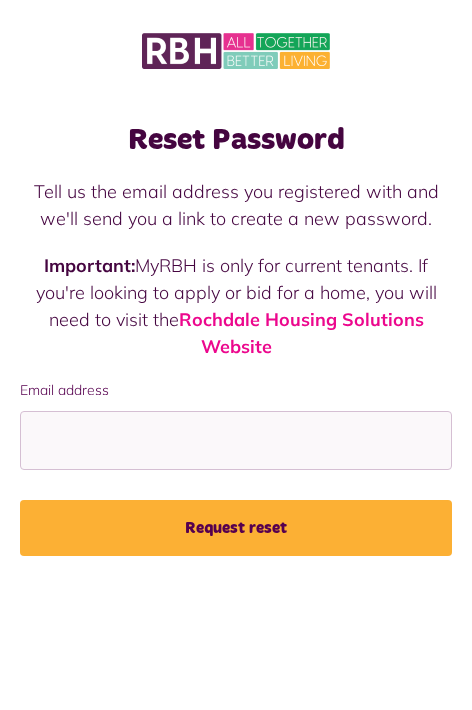 scroll, scrollTop: 0, scrollLeft: 0, axis: both 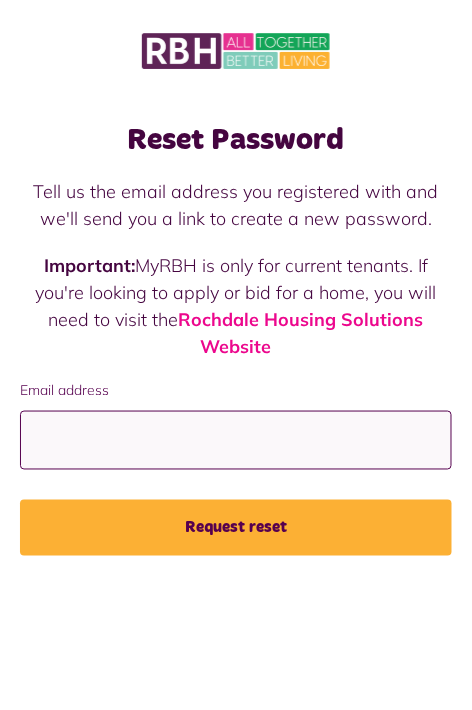 click on "Email address" at bounding box center (236, 440) 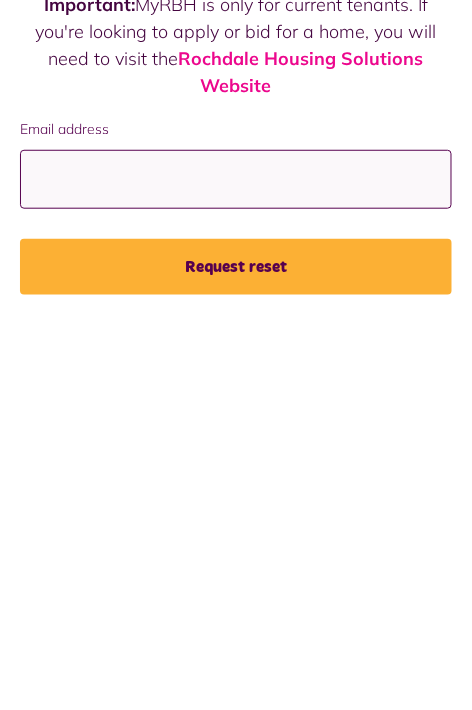 type on "**********" 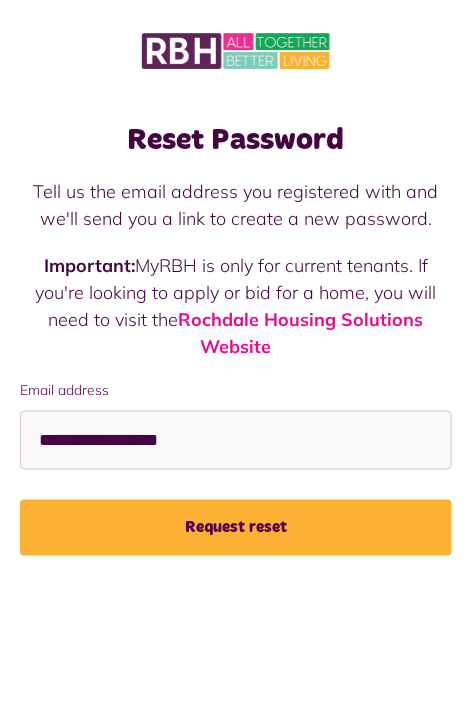 click on "Request reset" at bounding box center [236, 528] 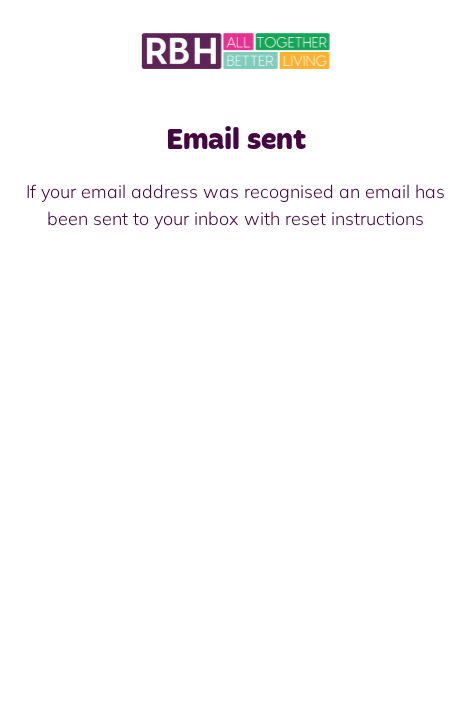 scroll, scrollTop: 48, scrollLeft: 0, axis: vertical 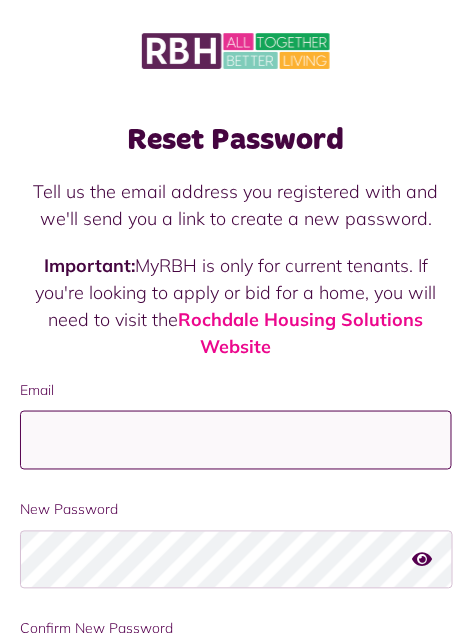 click on "Email" at bounding box center [236, 440] 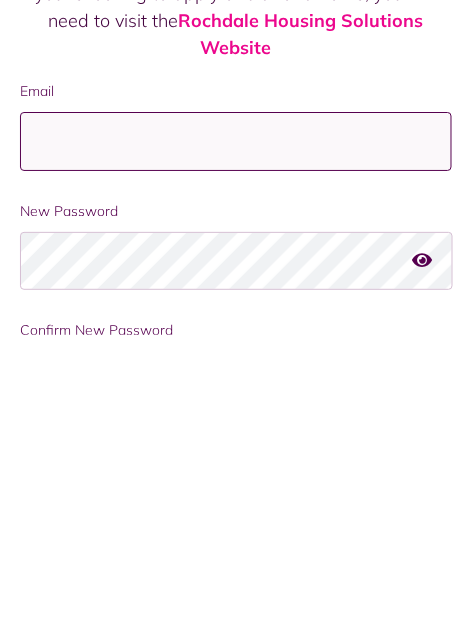 type on "**********" 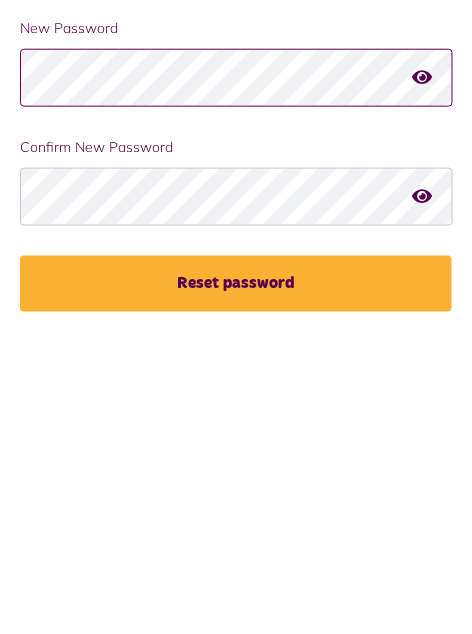 scroll, scrollTop: 172, scrollLeft: 0, axis: vertical 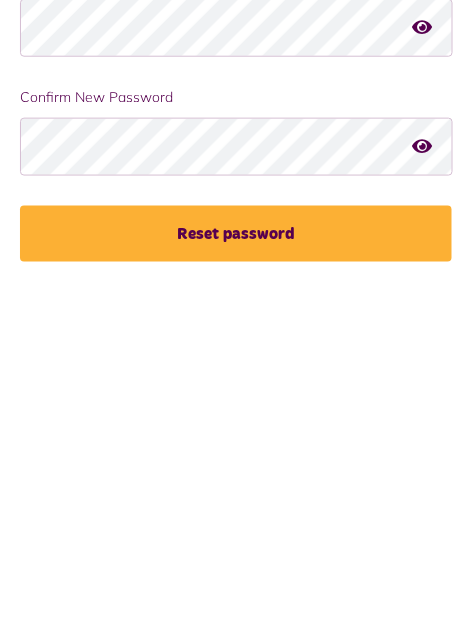 click on "Reset password" at bounding box center (236, 548) 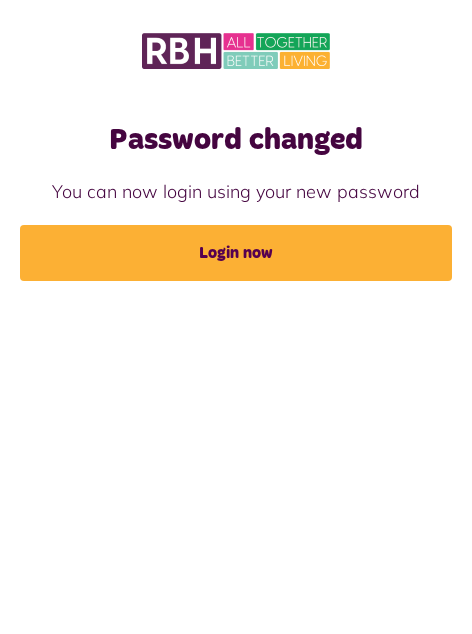 scroll, scrollTop: 0, scrollLeft: 0, axis: both 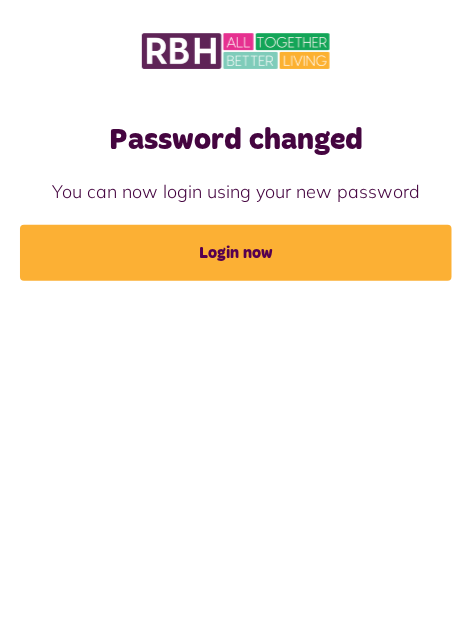 click on "Login now" at bounding box center (236, 253) 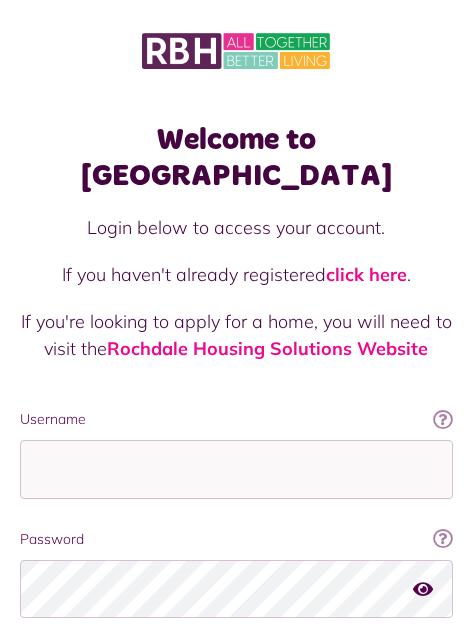 scroll, scrollTop: 0, scrollLeft: 0, axis: both 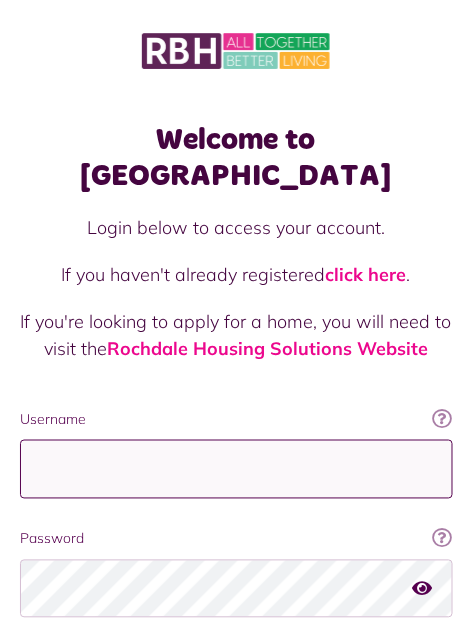 click on "Username" at bounding box center [236, 469] 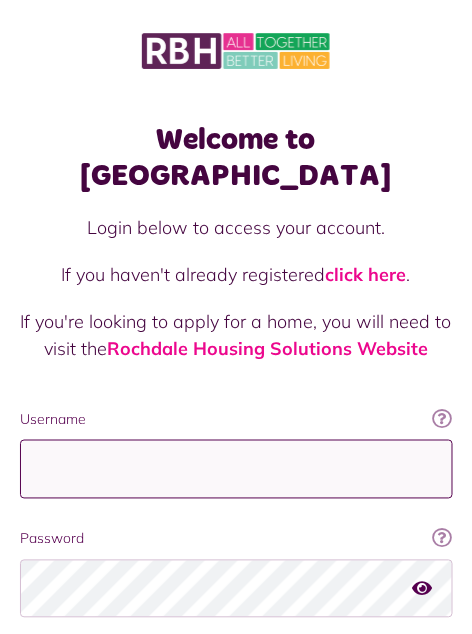 type on "**********" 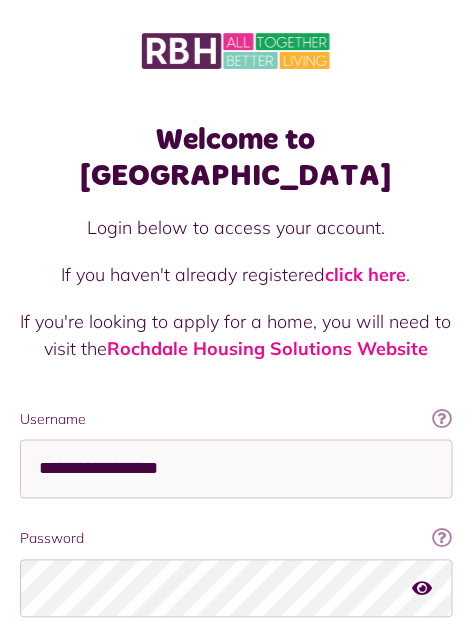 click on "Login" at bounding box center (236, 676) 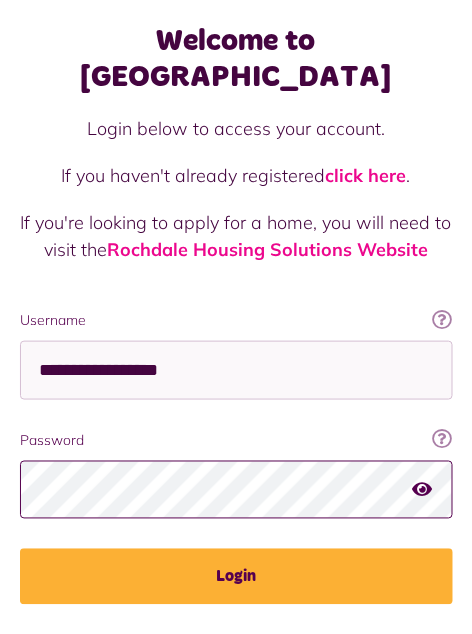 scroll, scrollTop: 134, scrollLeft: 0, axis: vertical 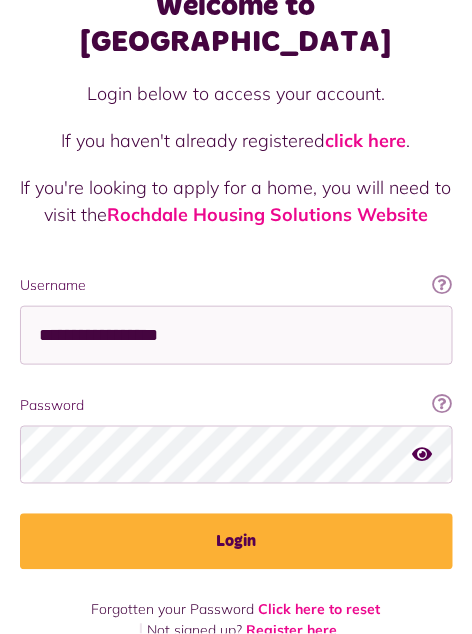 click on "Login" at bounding box center (236, 542) 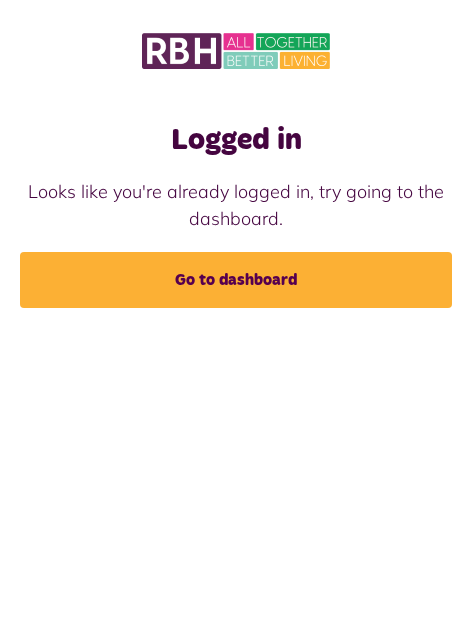 scroll, scrollTop: 75, scrollLeft: 0, axis: vertical 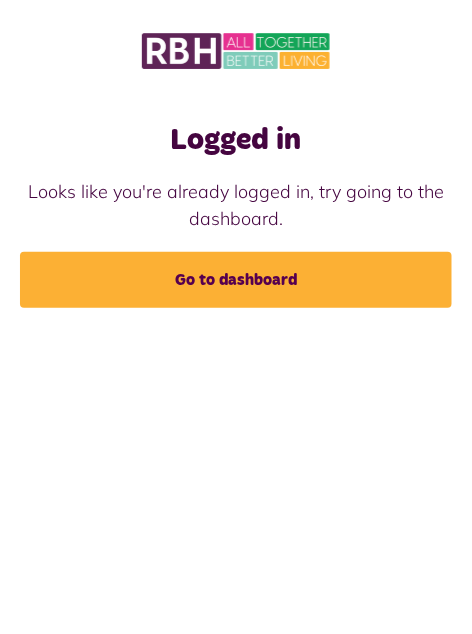 click on "Go to dashboard" at bounding box center (236, 280) 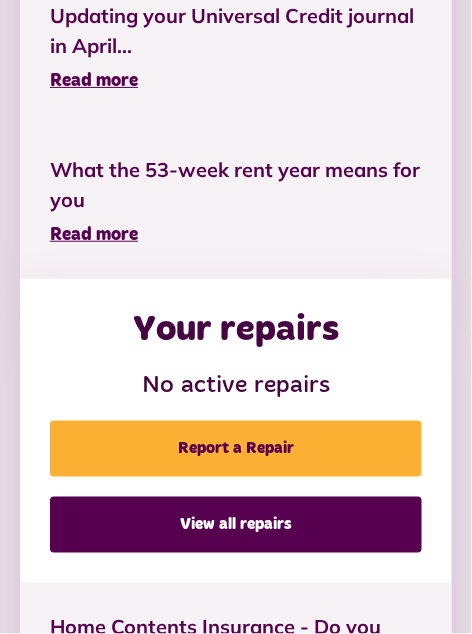 scroll, scrollTop: 1254, scrollLeft: 0, axis: vertical 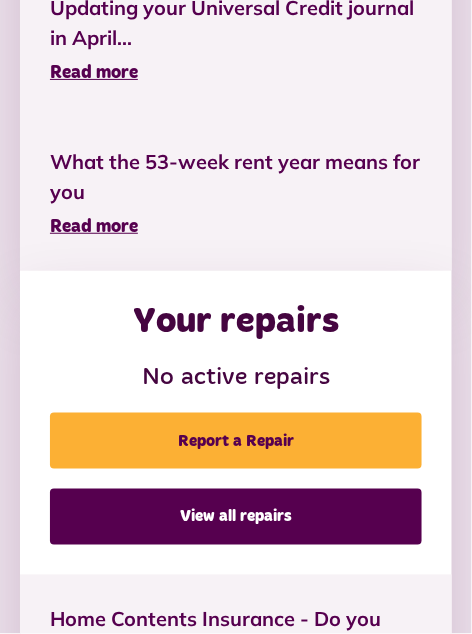 click on "View all repairs" at bounding box center [236, 517] 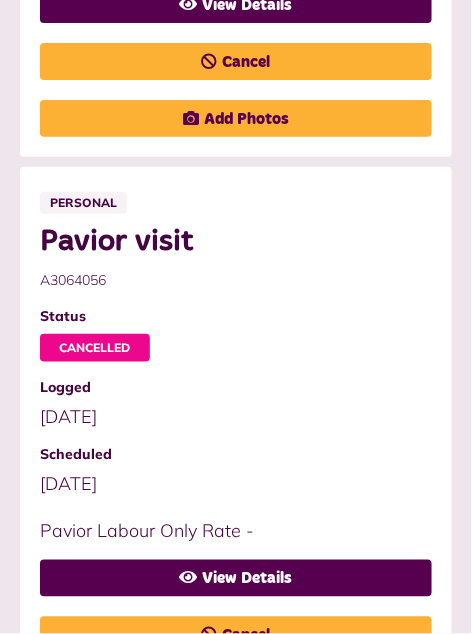 scroll, scrollTop: 1218, scrollLeft: 0, axis: vertical 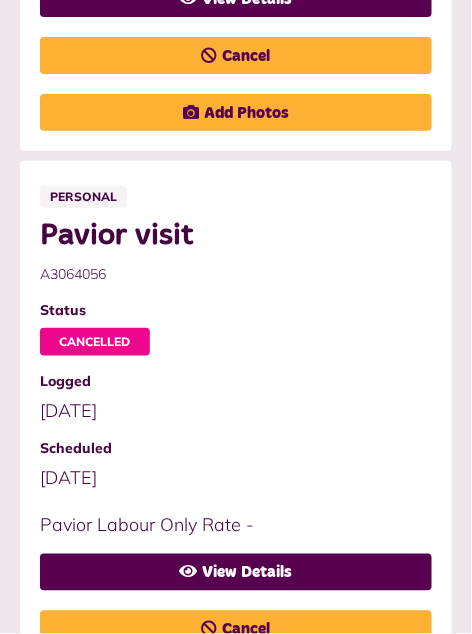 click on "View Details" at bounding box center (236, 572) 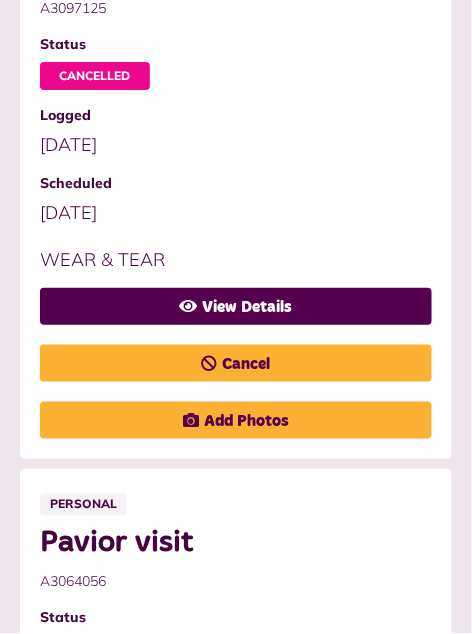 scroll, scrollTop: 908, scrollLeft: 0, axis: vertical 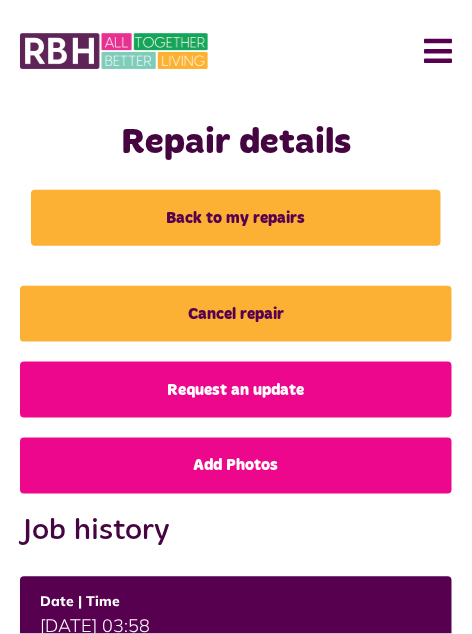 click on "Back to my repairs" at bounding box center (236, 218) 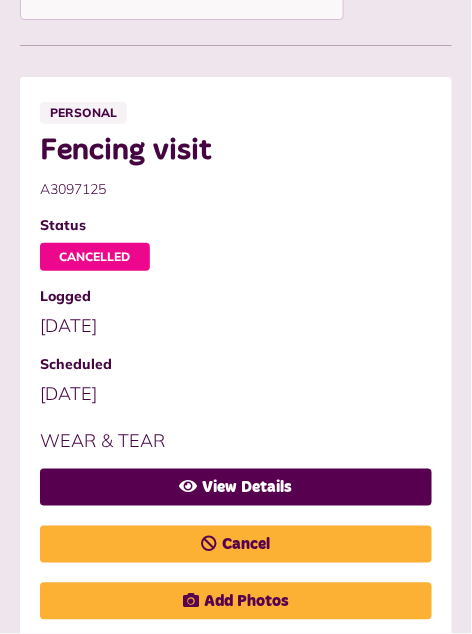 scroll, scrollTop: 729, scrollLeft: 0, axis: vertical 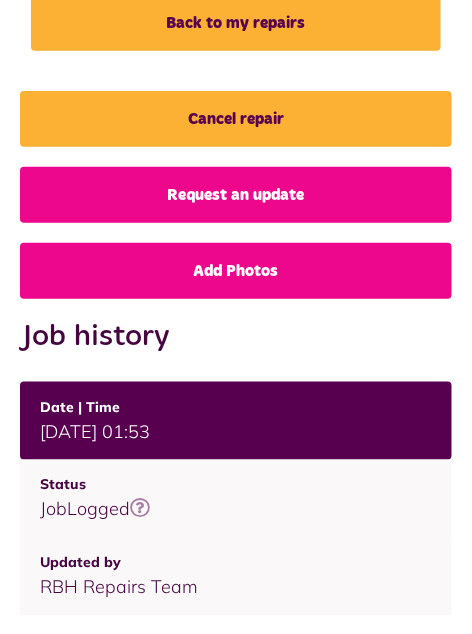click on "JobLogged
Repair status
Job was created
Ok got it!" at bounding box center (236, 499) 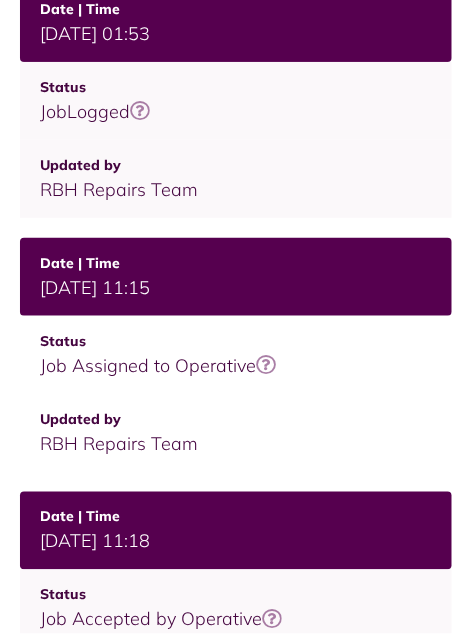 scroll, scrollTop: 596, scrollLeft: 0, axis: vertical 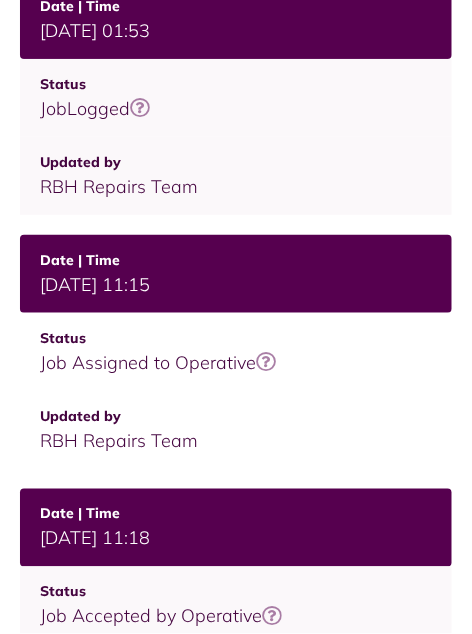 click on "Job Assigned to Operative
Repair status
The operative has been assigned and will on their way soon
Ok got it!" at bounding box center (236, 352) 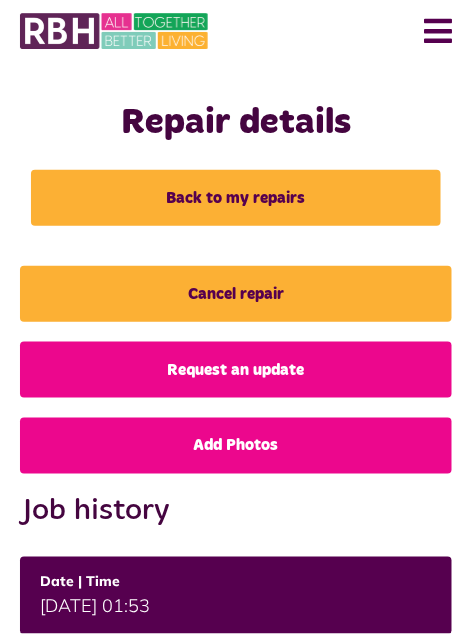 scroll, scrollTop: 0, scrollLeft: 0, axis: both 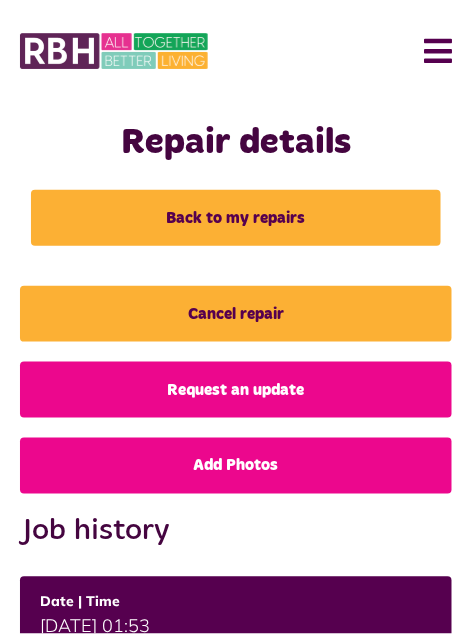click on "Request an update" at bounding box center [236, 390] 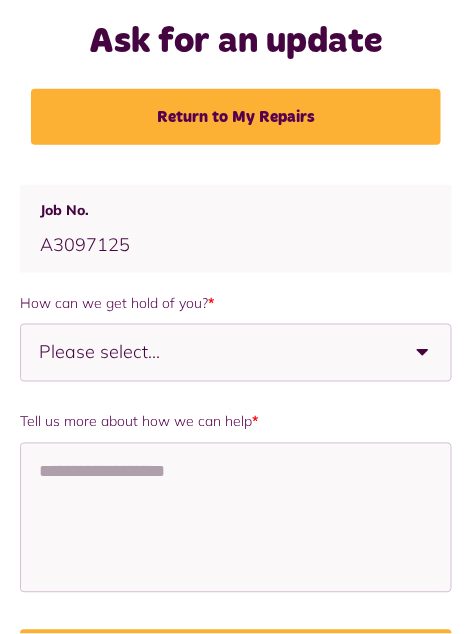 scroll, scrollTop: 96, scrollLeft: 0, axis: vertical 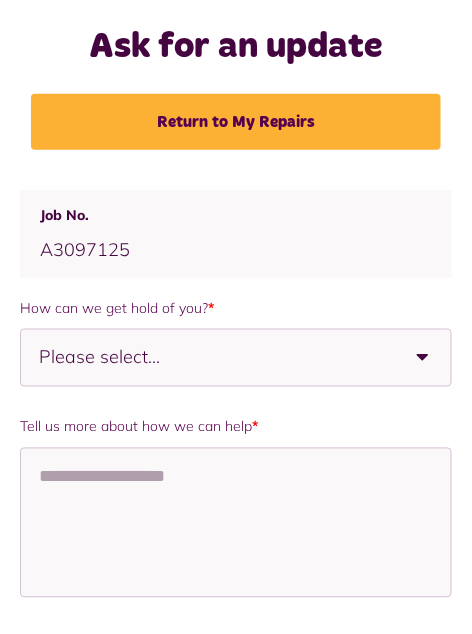 click at bounding box center [423, 358] 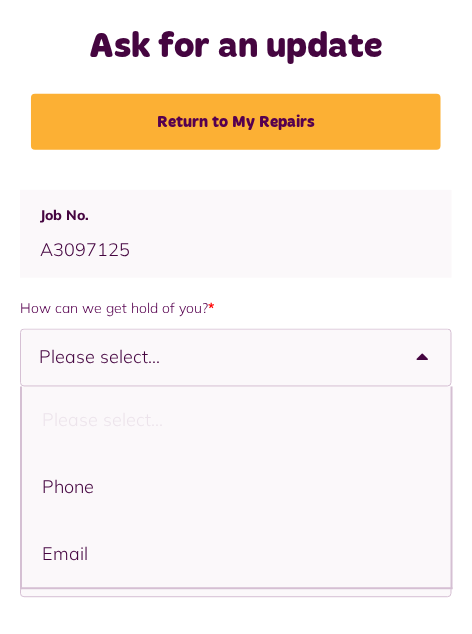 click on "Phone" at bounding box center (236, 487) 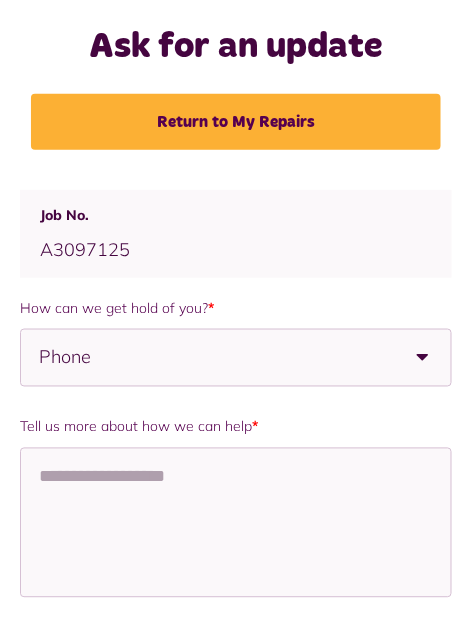 click on "Phone" at bounding box center (176, 358) 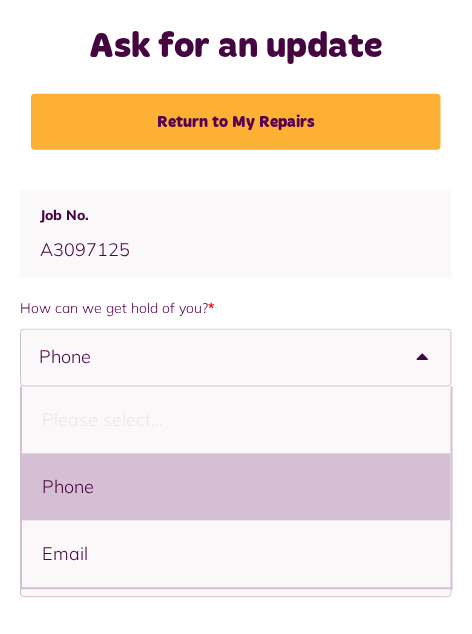 click on "Email" at bounding box center [236, 554] 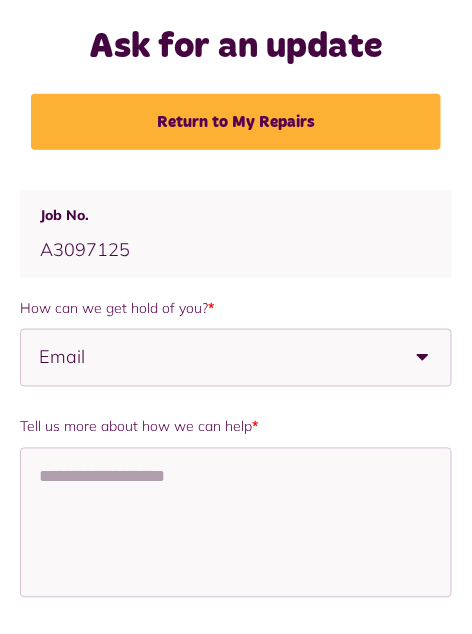 type on "**********" 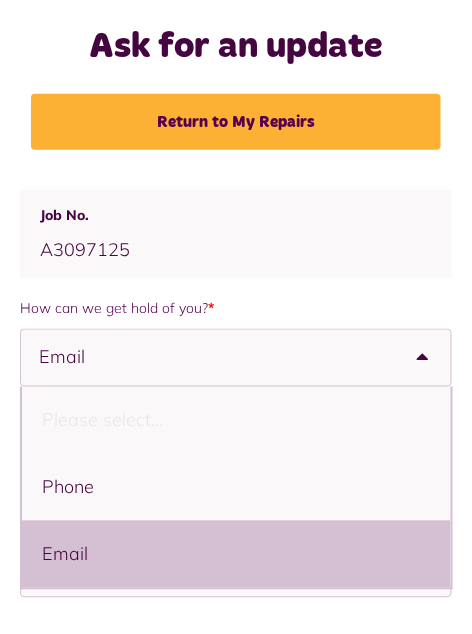 click on "Phone" at bounding box center (236, 487) 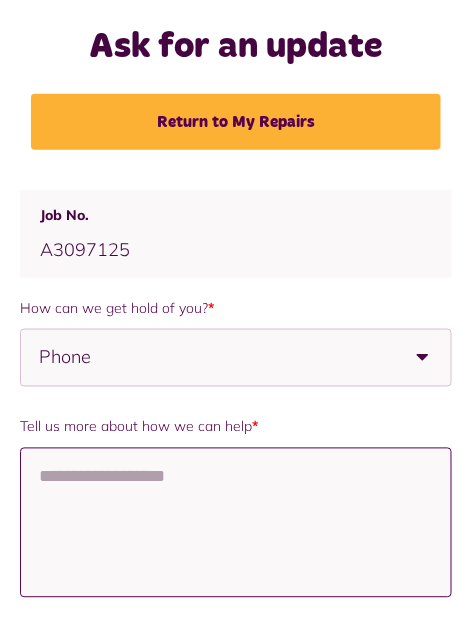 click on "Tell us more about how we can help  *" at bounding box center (236, 523) 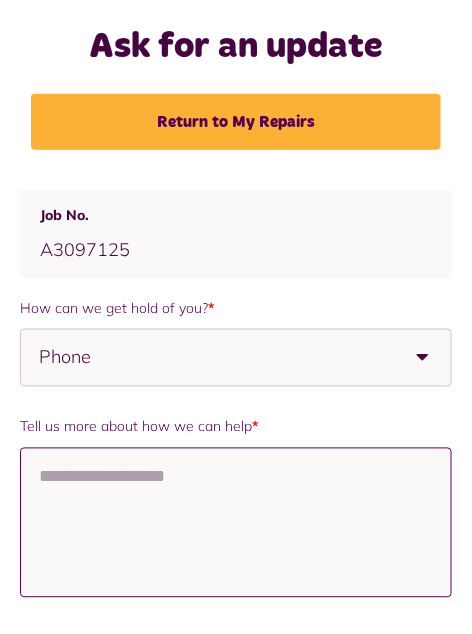 click on "Tell us more about how we can help  *" at bounding box center [236, 523] 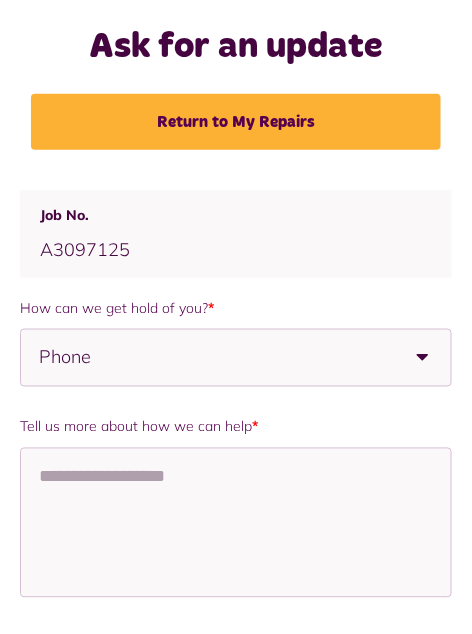 click at bounding box center [423, 358] 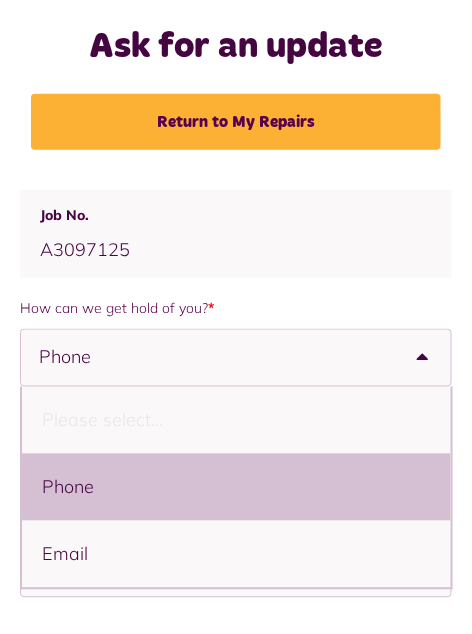 click on "Email" at bounding box center (236, 554) 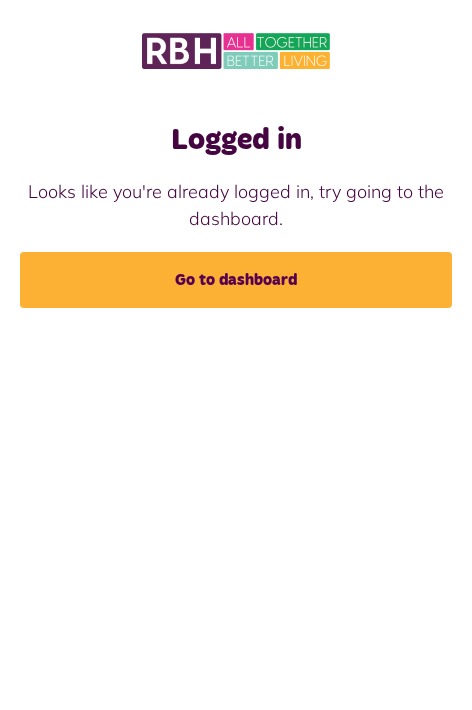 scroll, scrollTop: 0, scrollLeft: 0, axis: both 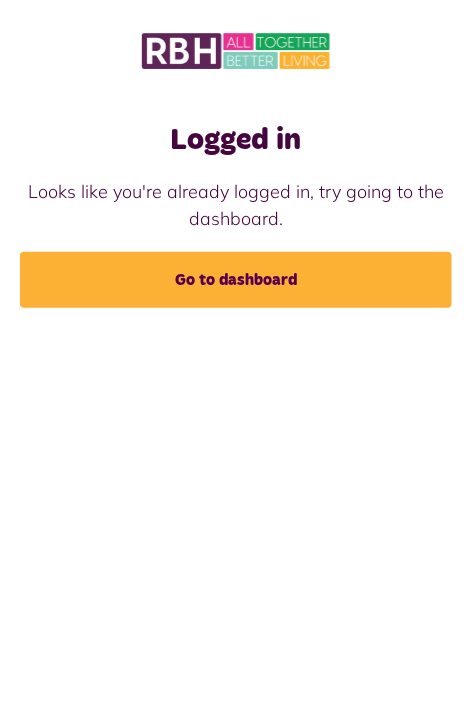 click on "Go to dashboard" at bounding box center (236, 280) 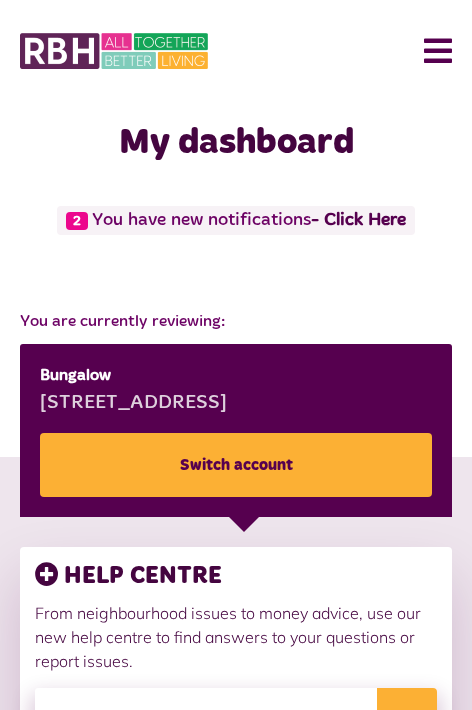 scroll, scrollTop: 0, scrollLeft: 0, axis: both 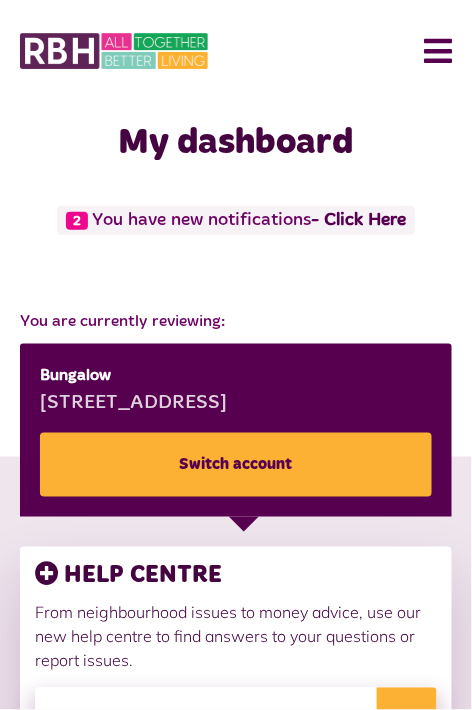 click on "- Click Here" at bounding box center [358, 220] 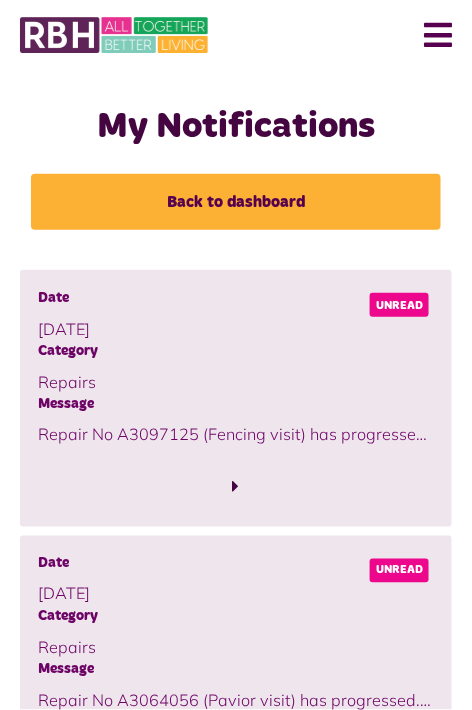 scroll, scrollTop: 10, scrollLeft: 0, axis: vertical 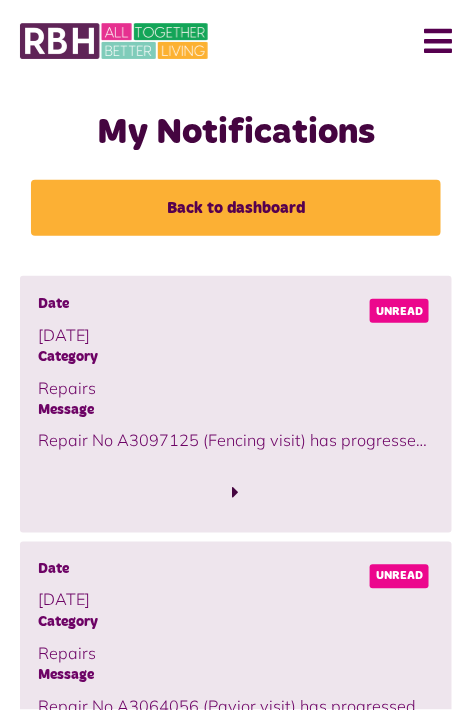 click at bounding box center (236, 493) 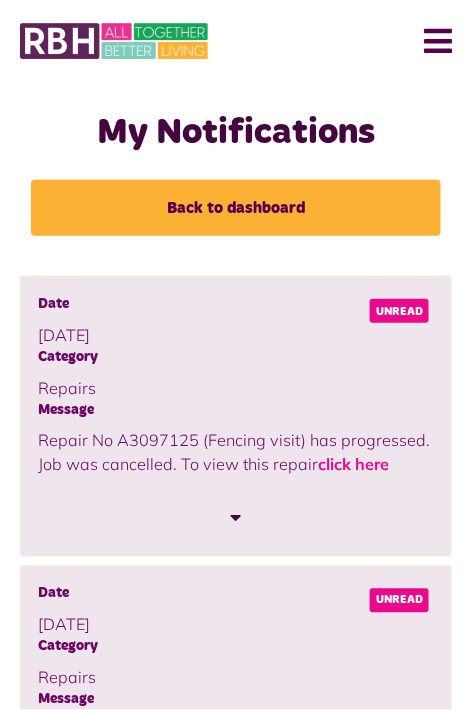 click on "click here" at bounding box center [353, 465] 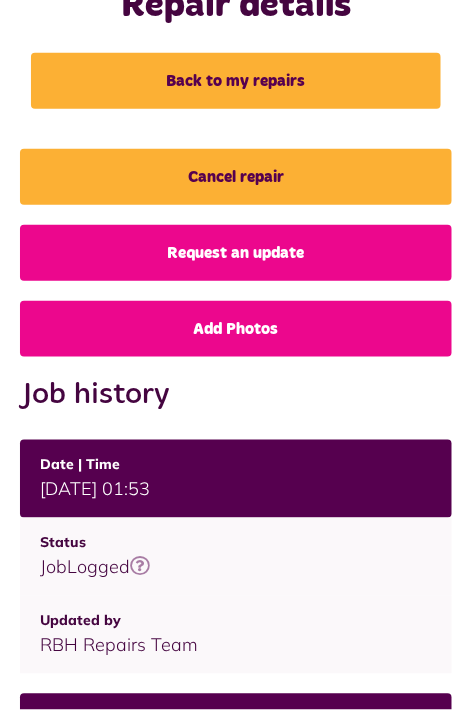 scroll, scrollTop: 0, scrollLeft: 0, axis: both 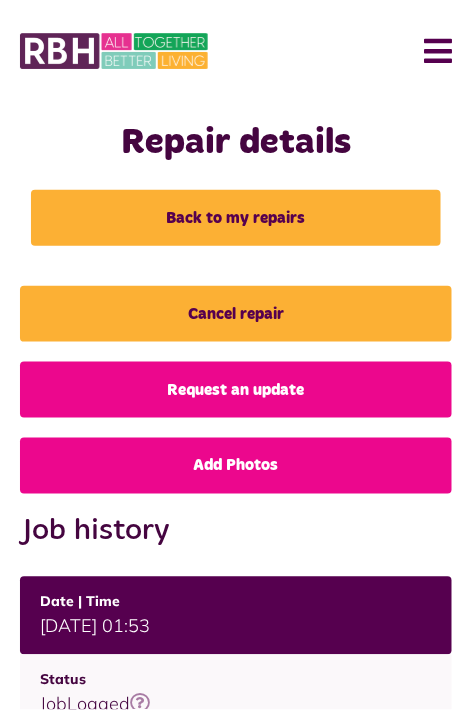 click on "Request an update" at bounding box center (236, 390) 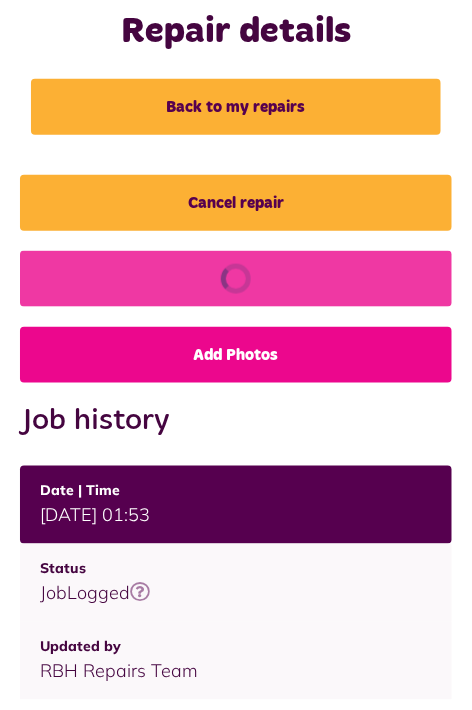 scroll, scrollTop: 125, scrollLeft: 0, axis: vertical 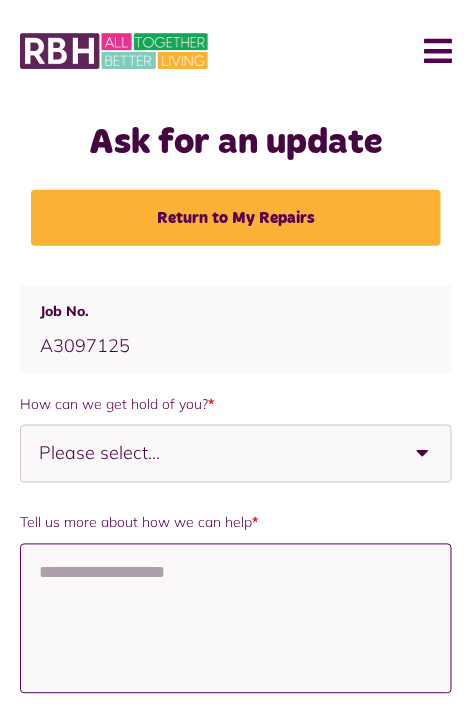 click on "Tell us more about how we can help  *" at bounding box center (236, 619) 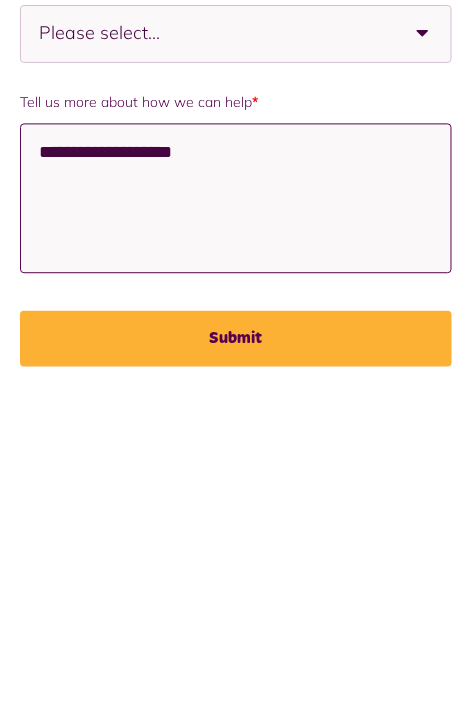 scroll, scrollTop: 105, scrollLeft: 0, axis: vertical 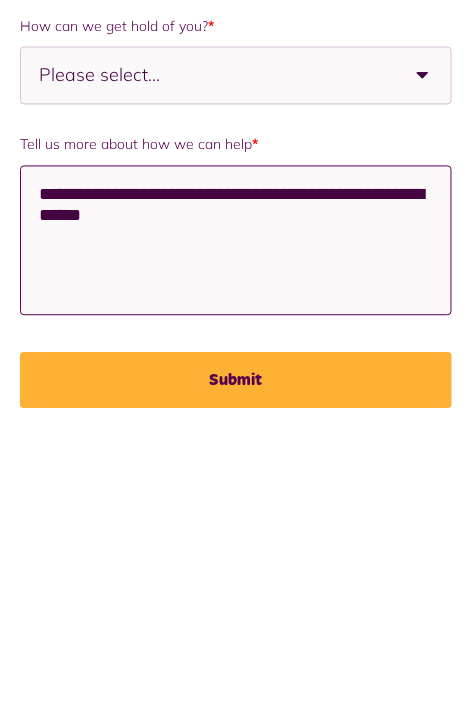 click on "**********" at bounding box center [236, 514] 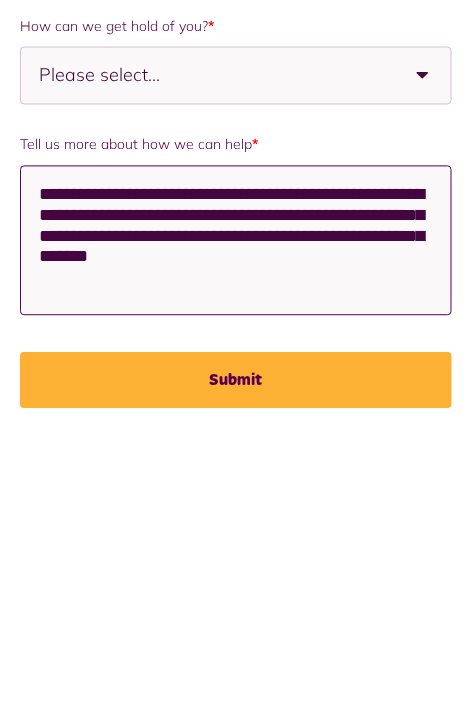 click on "**********" at bounding box center [236, 514] 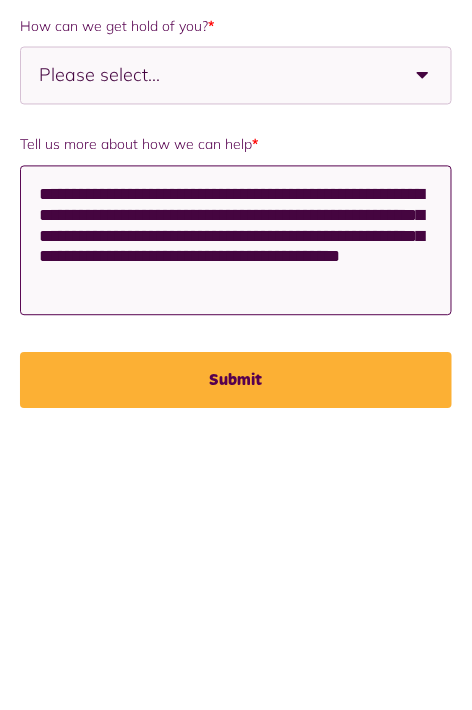 type on "**********" 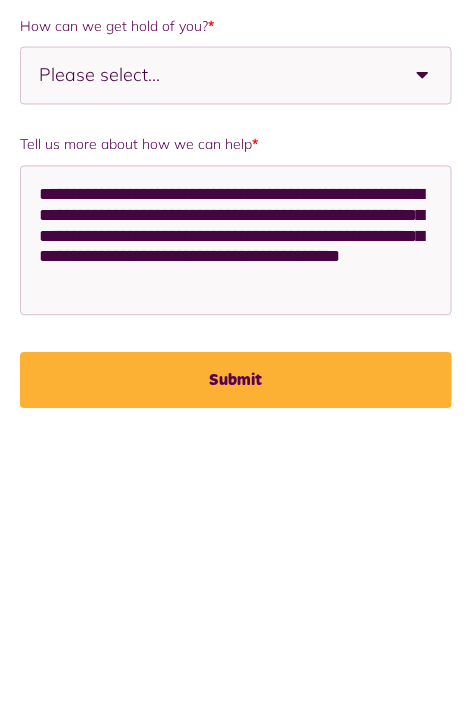 click on "Submit" at bounding box center [236, 654] 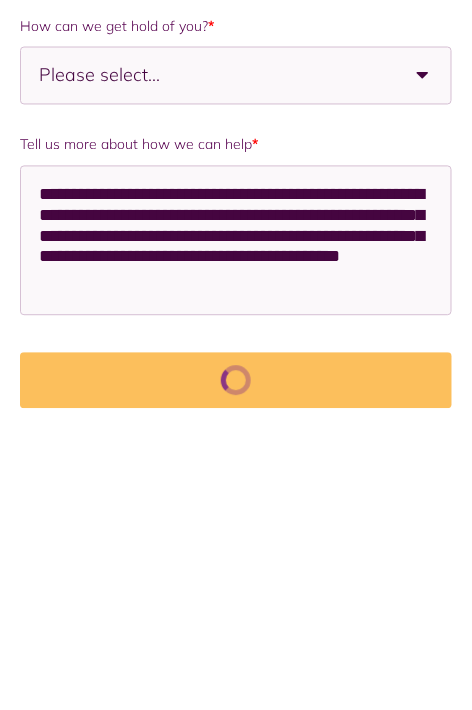 scroll, scrollTop: 105, scrollLeft: 0, axis: vertical 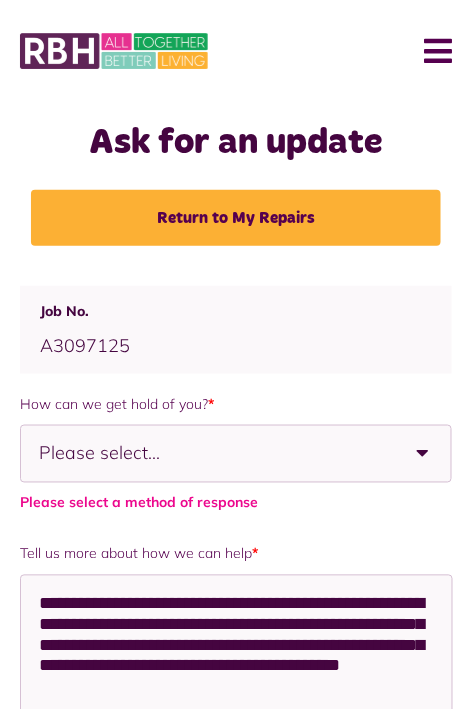 click at bounding box center [423, 454] 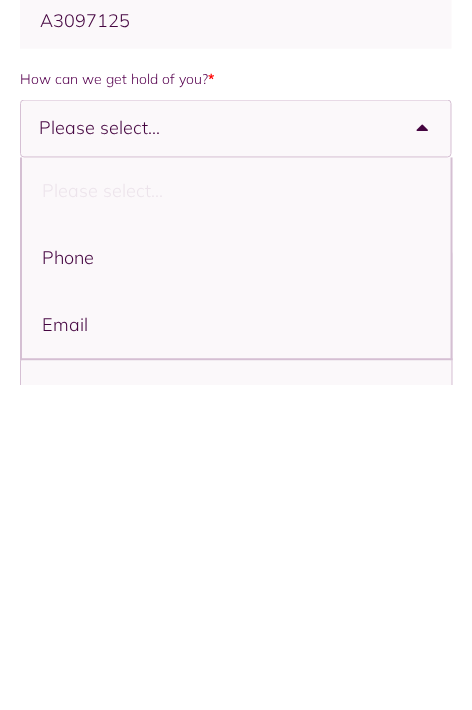 click on "Phone" at bounding box center [236, 583] 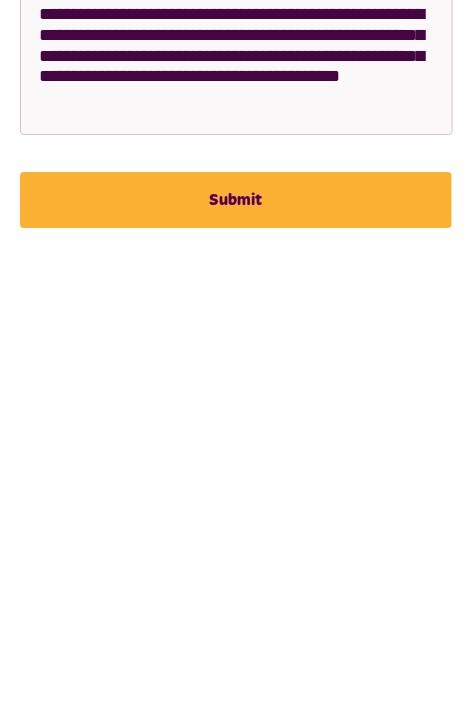 click on "Submit" at bounding box center [236, 553] 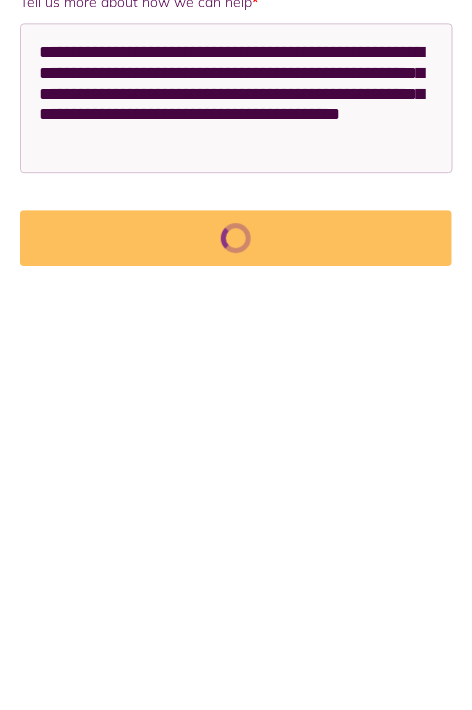 scroll, scrollTop: 237, scrollLeft: 0, axis: vertical 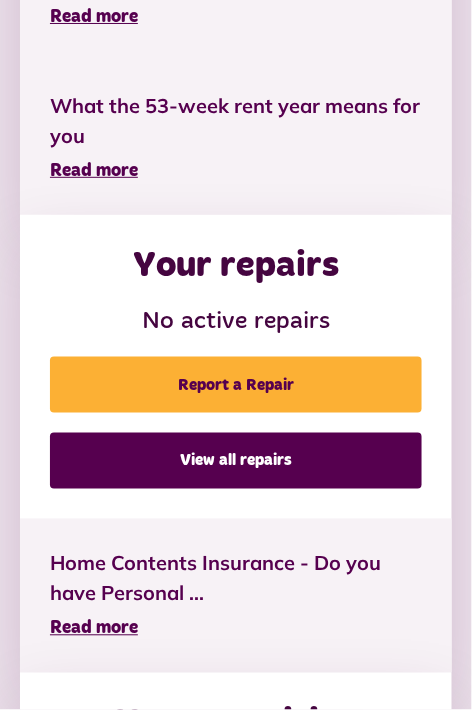 click on "Report a Repair" at bounding box center [236, 385] 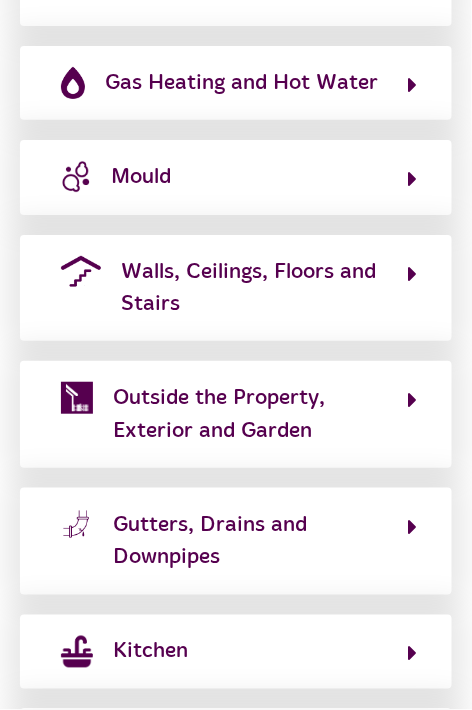 scroll, scrollTop: 767, scrollLeft: 0, axis: vertical 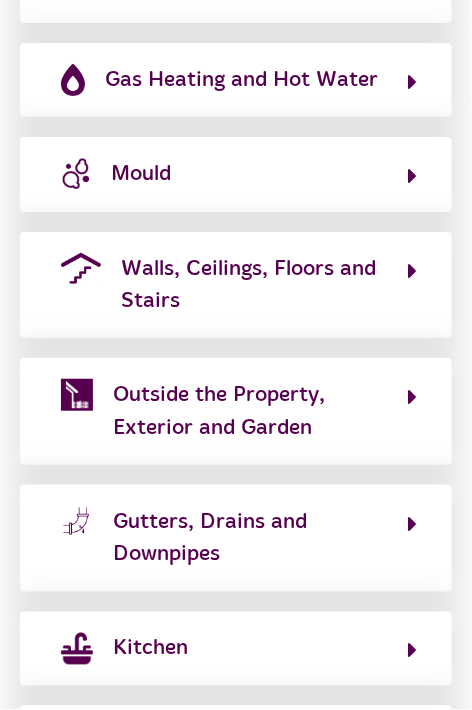 click 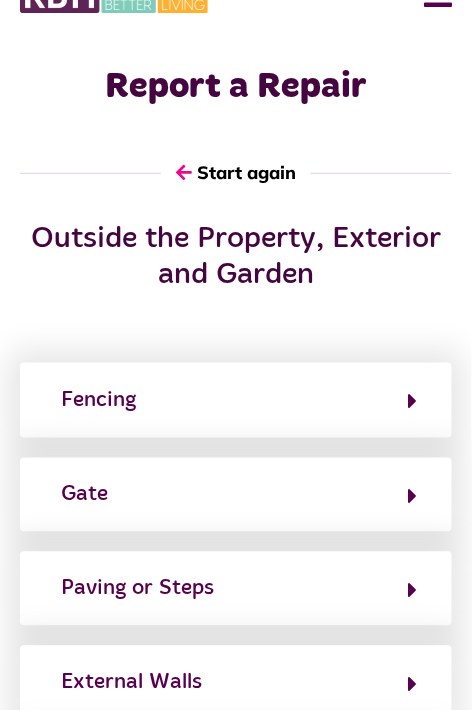 scroll, scrollTop: 0, scrollLeft: 0, axis: both 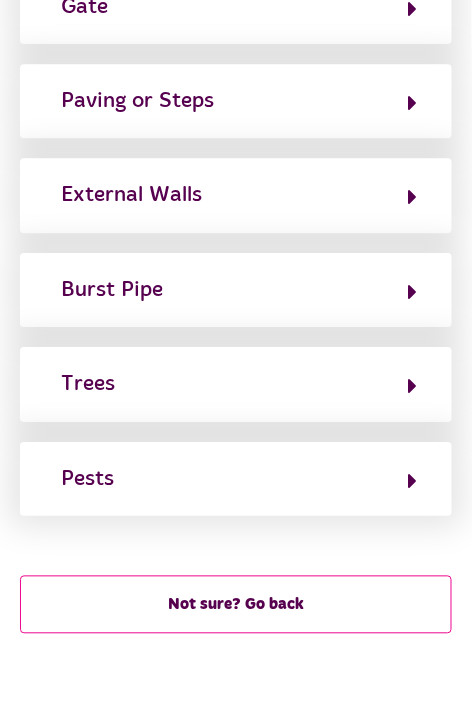 click 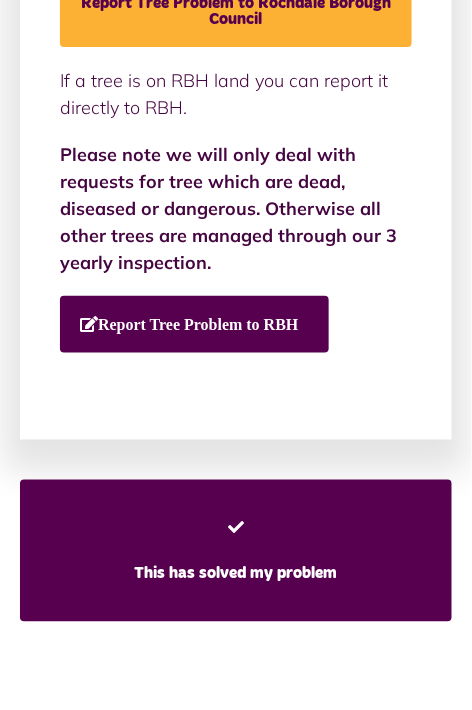 scroll, scrollTop: 510, scrollLeft: 0, axis: vertical 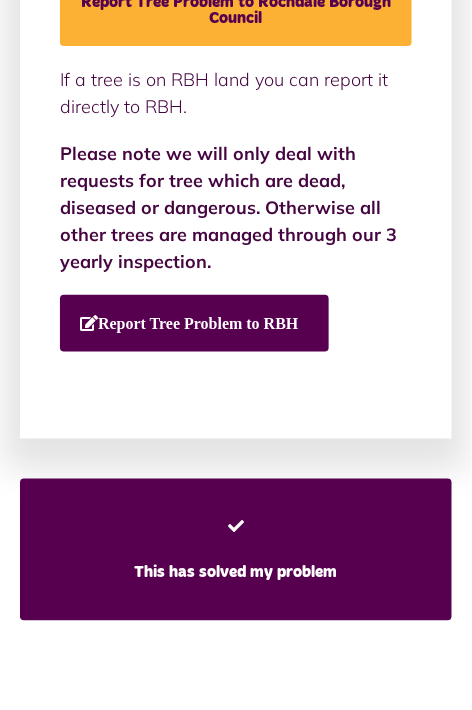 click on "Report Tree Problem to RBH" 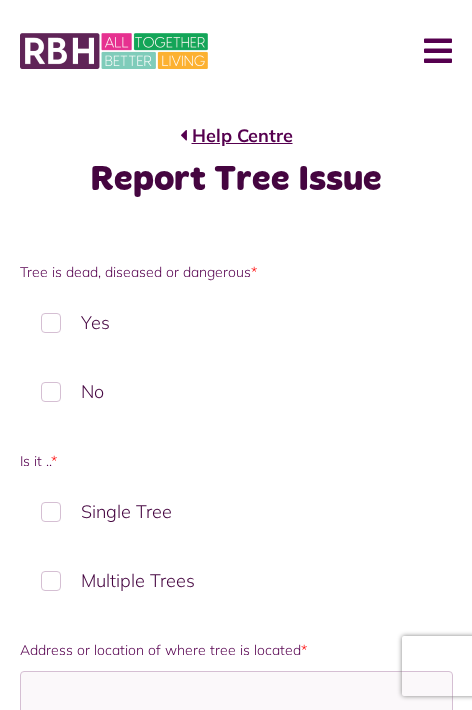 scroll, scrollTop: 0, scrollLeft: 0, axis: both 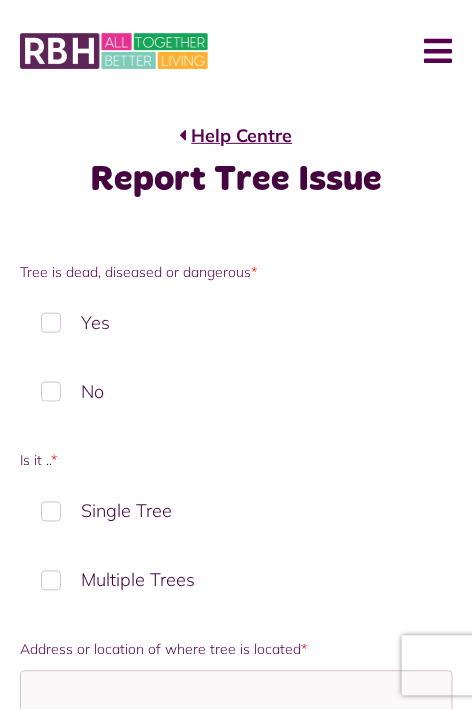 click on "No" at bounding box center [236, 391] 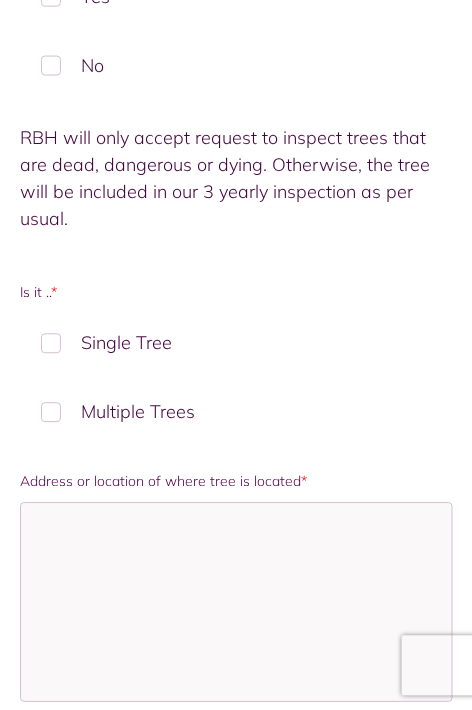 scroll, scrollTop: 326, scrollLeft: 0, axis: vertical 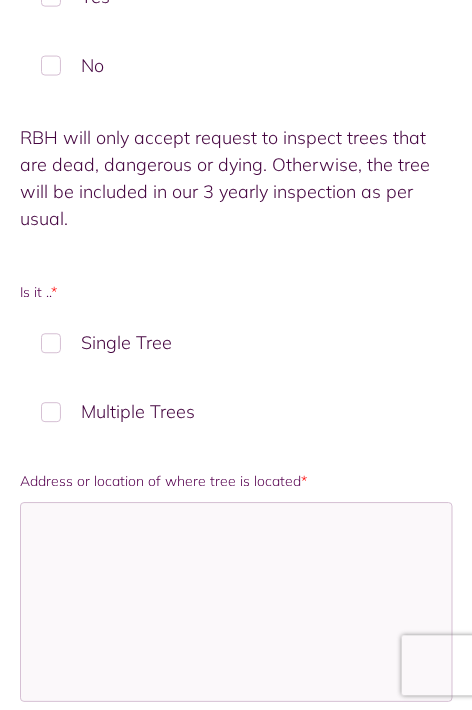 click on "Single Tree" at bounding box center (236, 343) 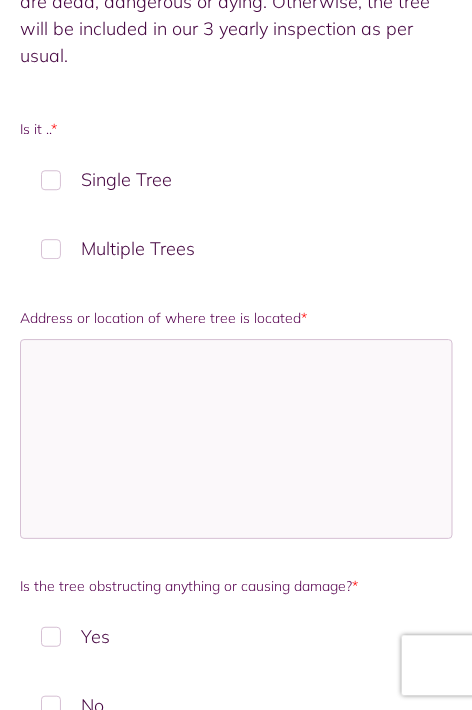 scroll, scrollTop: 491, scrollLeft: 0, axis: vertical 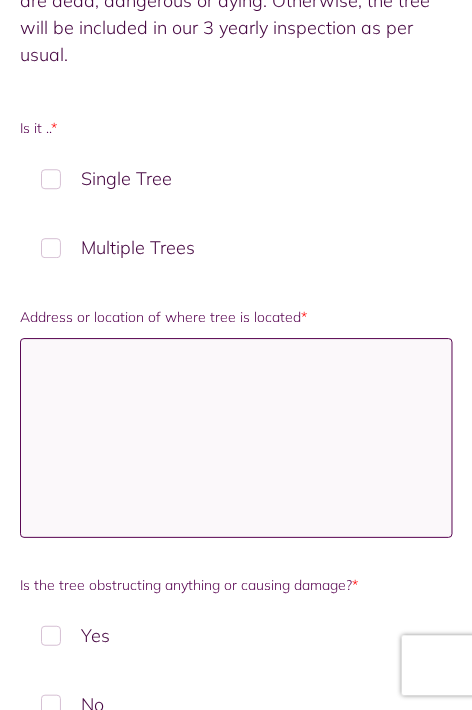 click on "Address or location of where tree is located                                              *" at bounding box center [236, 438] 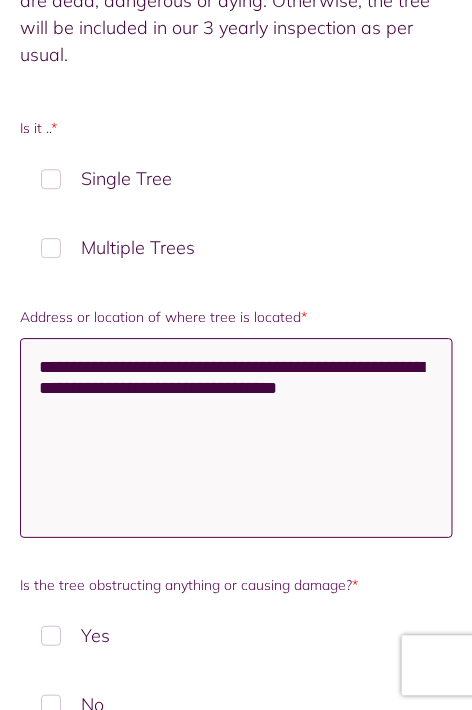 click on "**********" at bounding box center (236, 438) 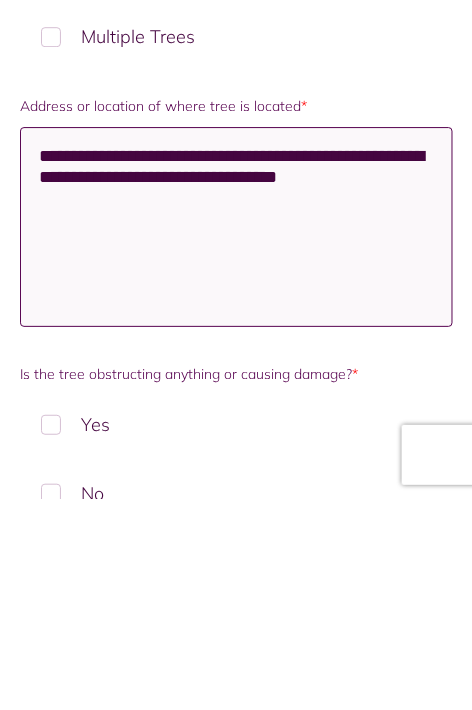 scroll, scrollTop: 491, scrollLeft: 0, axis: vertical 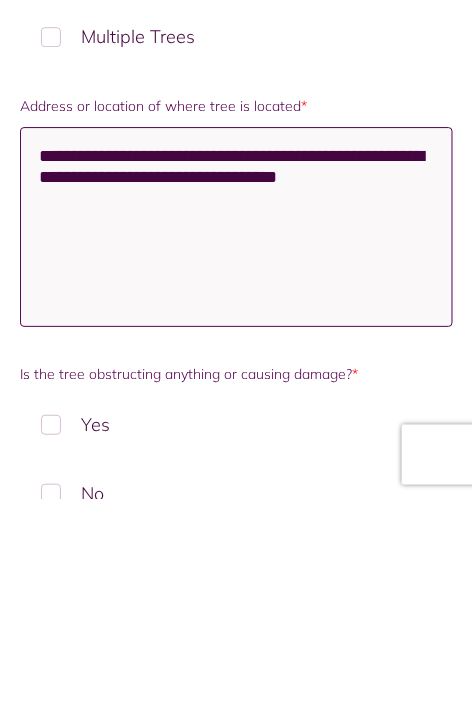 click on "**********" at bounding box center (236, 438) 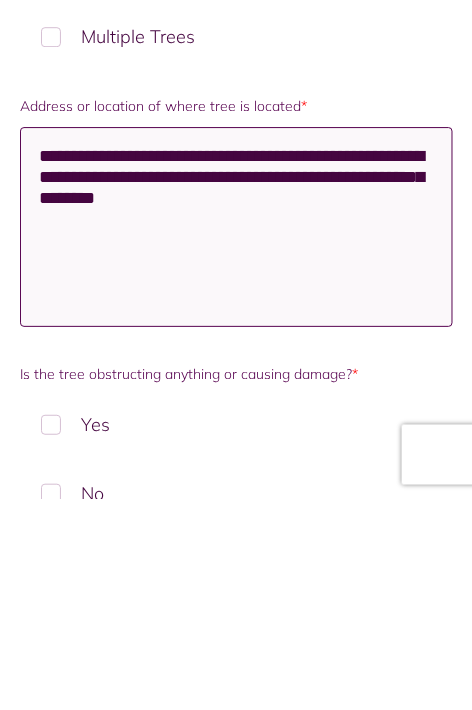 click on "**********" at bounding box center [236, 438] 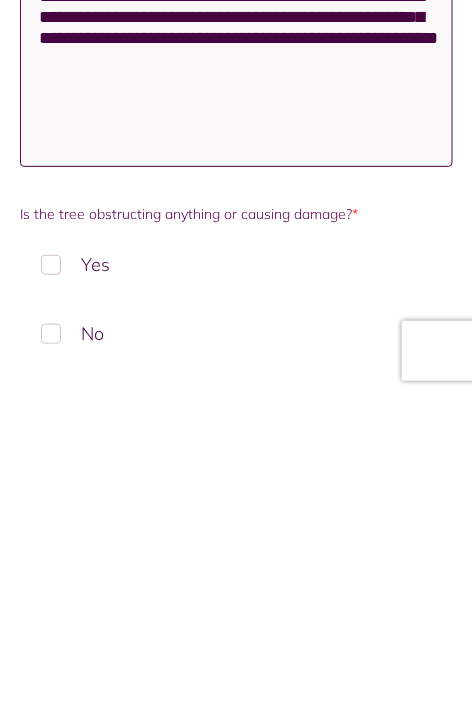 scroll, scrollTop: 548, scrollLeft: 0, axis: vertical 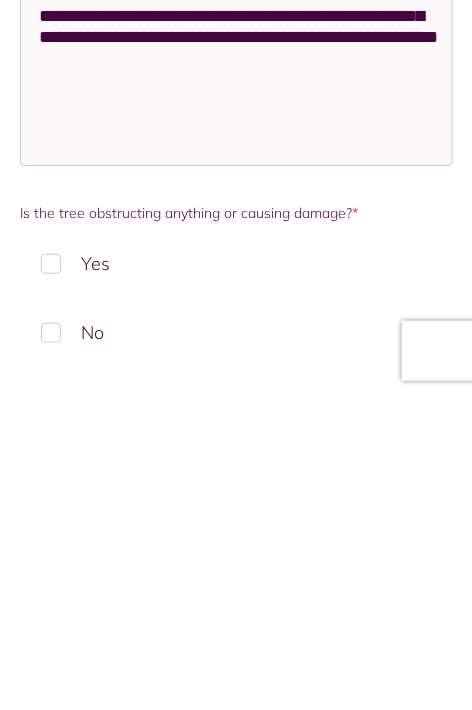 click on "Yes" at bounding box center (236, 578) 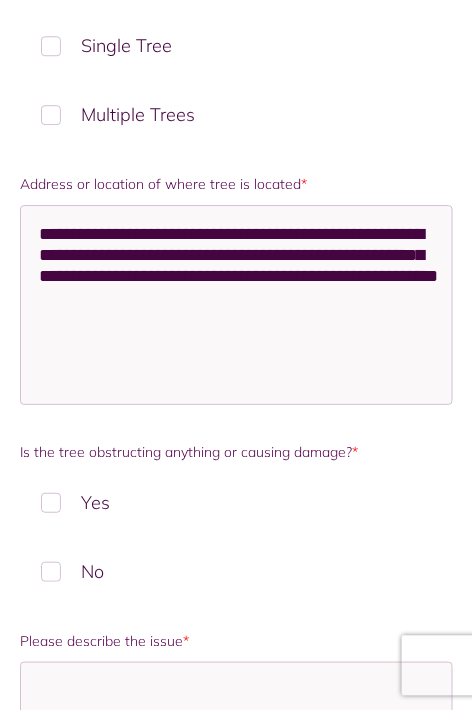 scroll, scrollTop: 623, scrollLeft: 0, axis: vertical 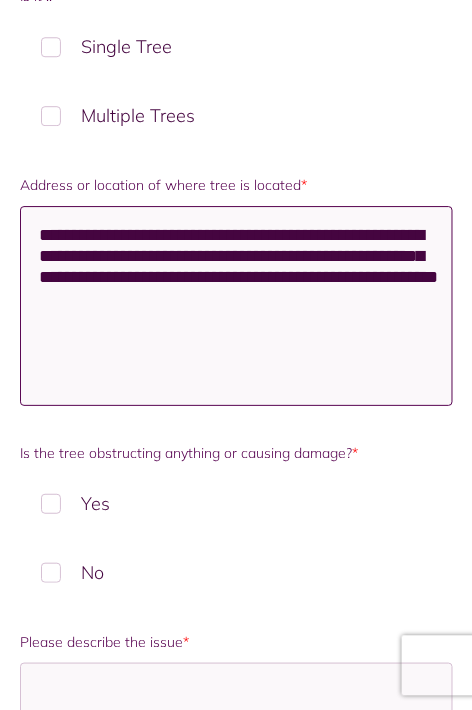 click on "**********" at bounding box center (236, 306) 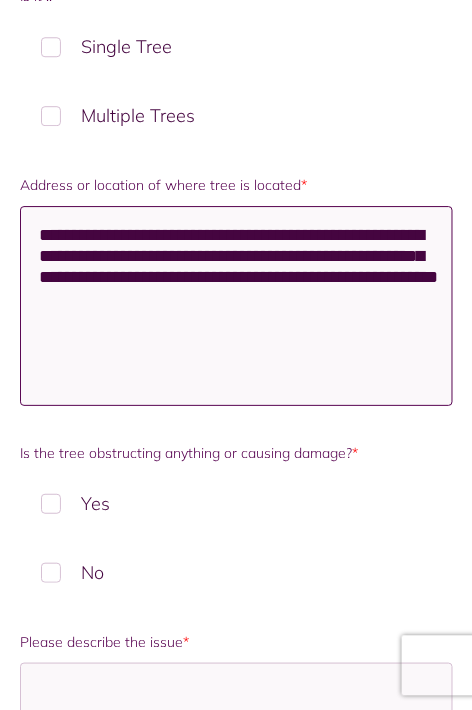 click on "**********" at bounding box center [236, 306] 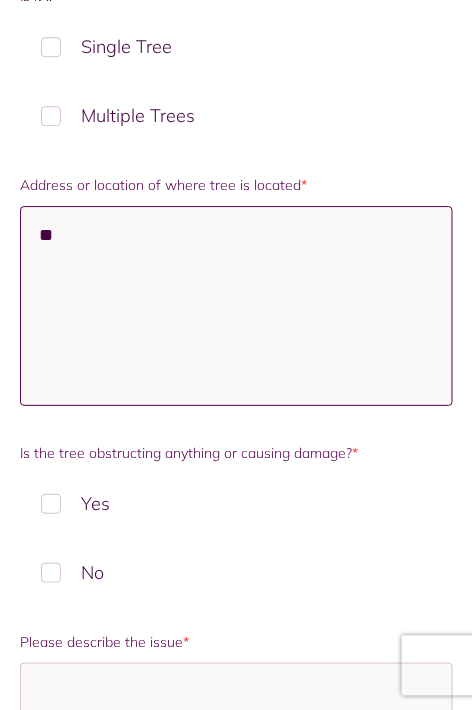 type on "*" 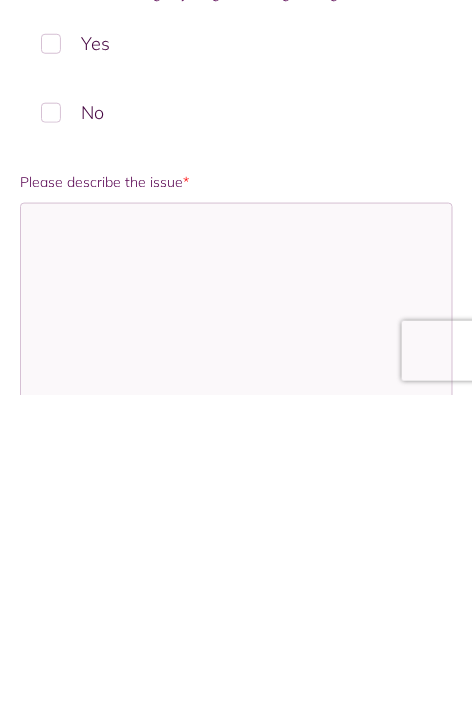 scroll, scrollTop: 771, scrollLeft: 0, axis: vertical 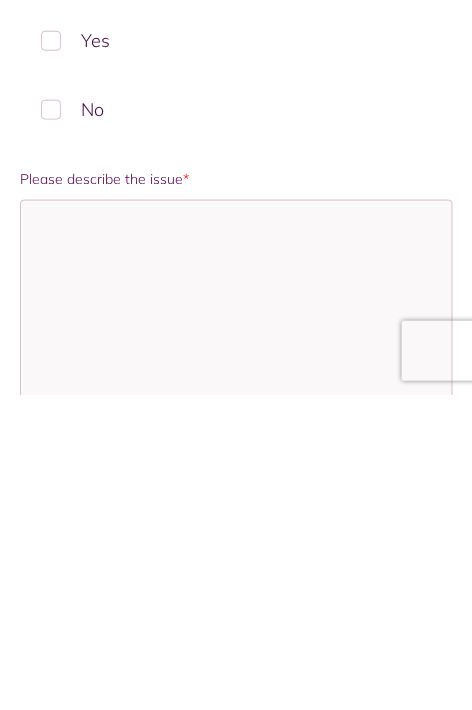 type on "**********" 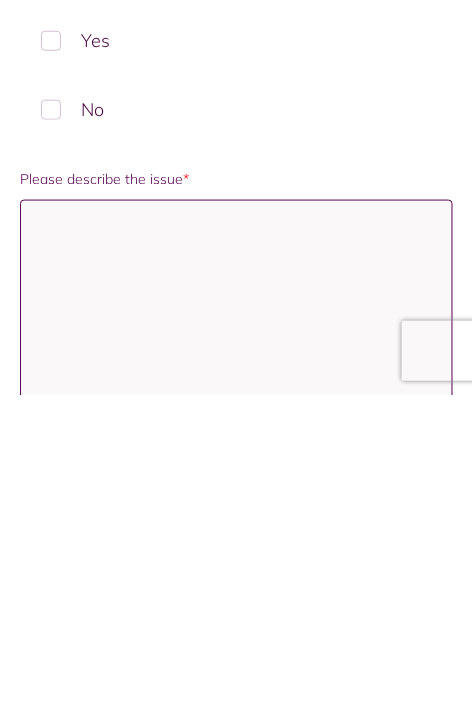 click on "Please describe the issue                                              *" at bounding box center (236, 615) 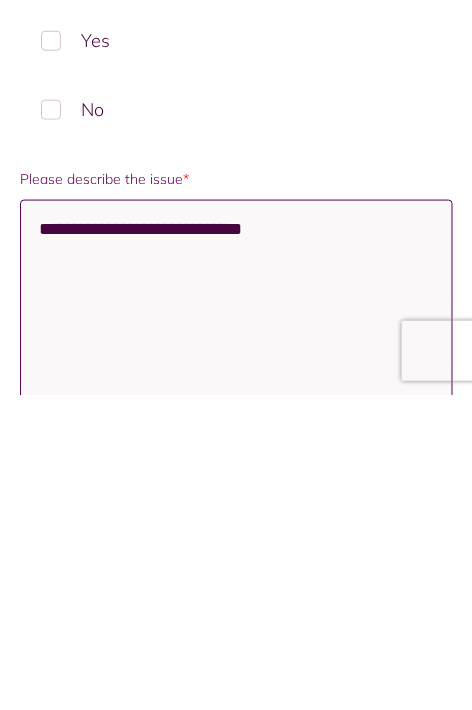 click on "**********" at bounding box center [236, 615] 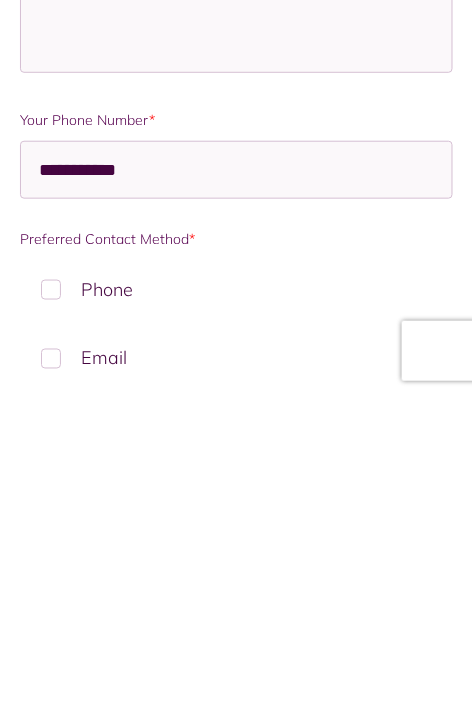 scroll, scrollTop: 1608, scrollLeft: 0, axis: vertical 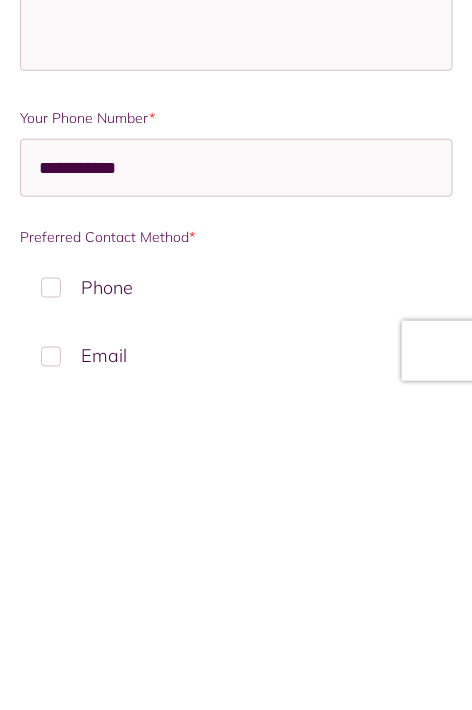 type on "**********" 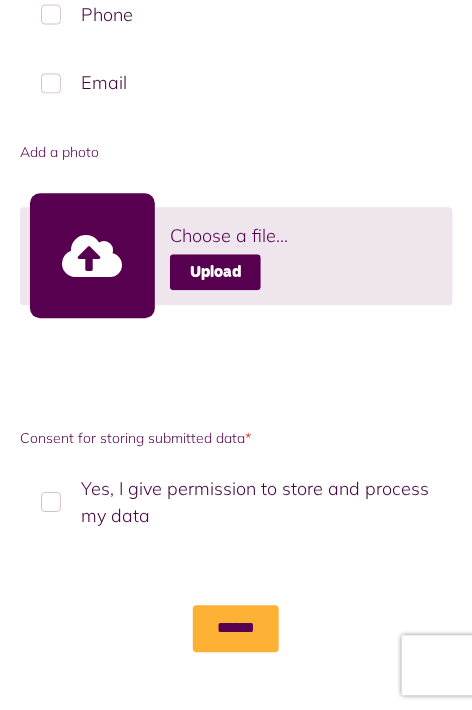 scroll, scrollTop: 2207, scrollLeft: 0, axis: vertical 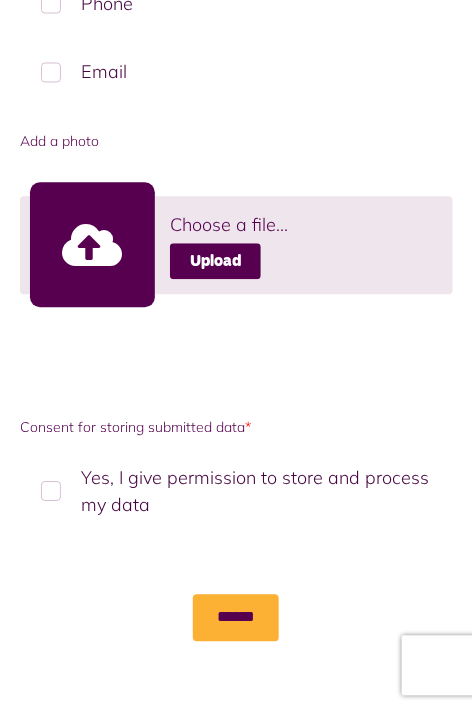 click on "Yes, I give permission to store and process my data" at bounding box center (236, 492) 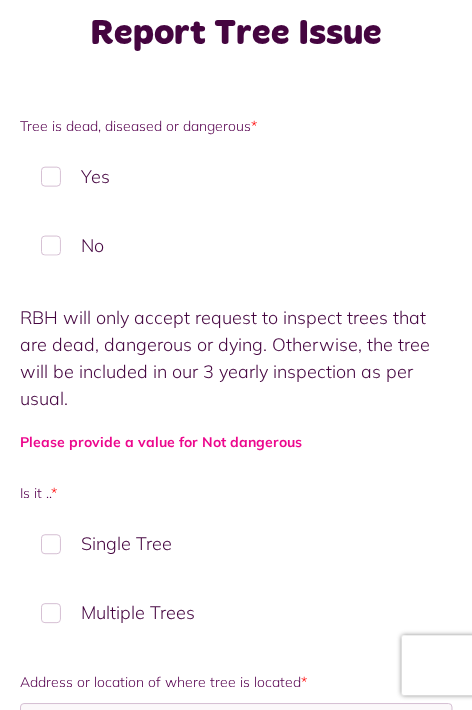 scroll, scrollTop: 140, scrollLeft: 0, axis: vertical 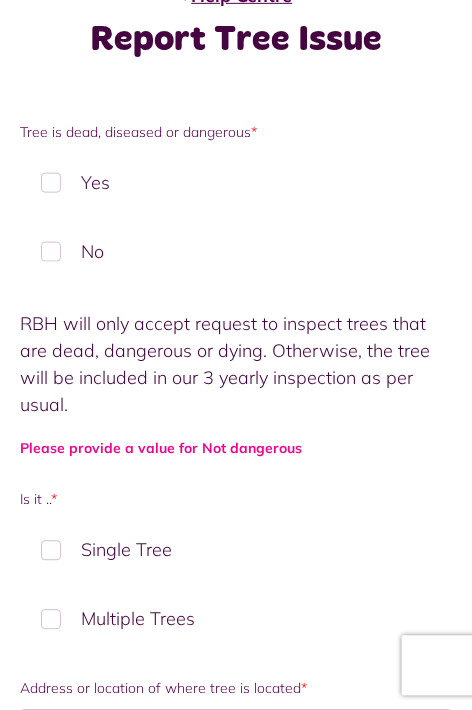 click on "Yes" at bounding box center [236, 182] 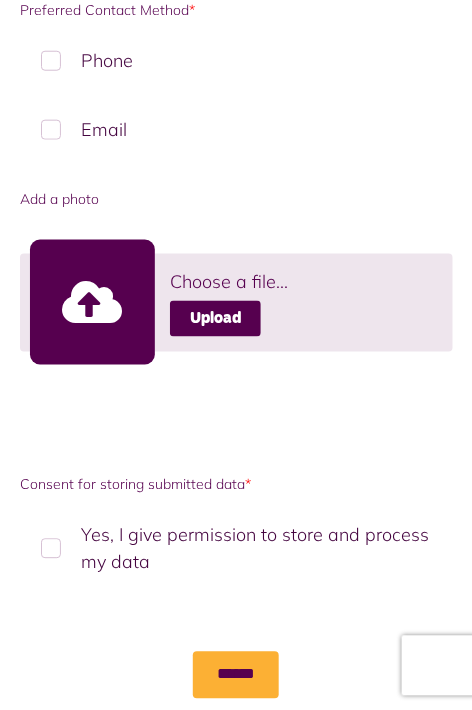 scroll, scrollTop: 2076, scrollLeft: 0, axis: vertical 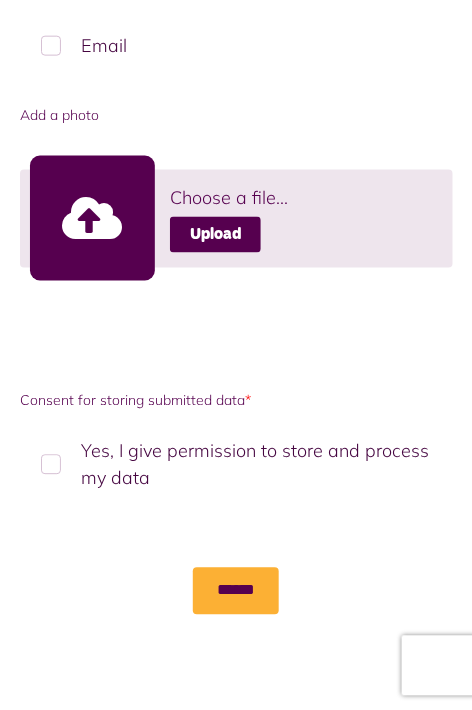 click on "******" at bounding box center (236, 591) 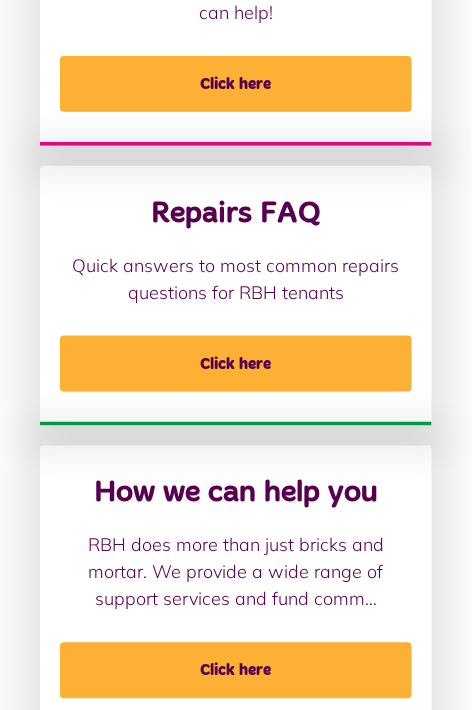 scroll, scrollTop: 1033, scrollLeft: 0, axis: vertical 